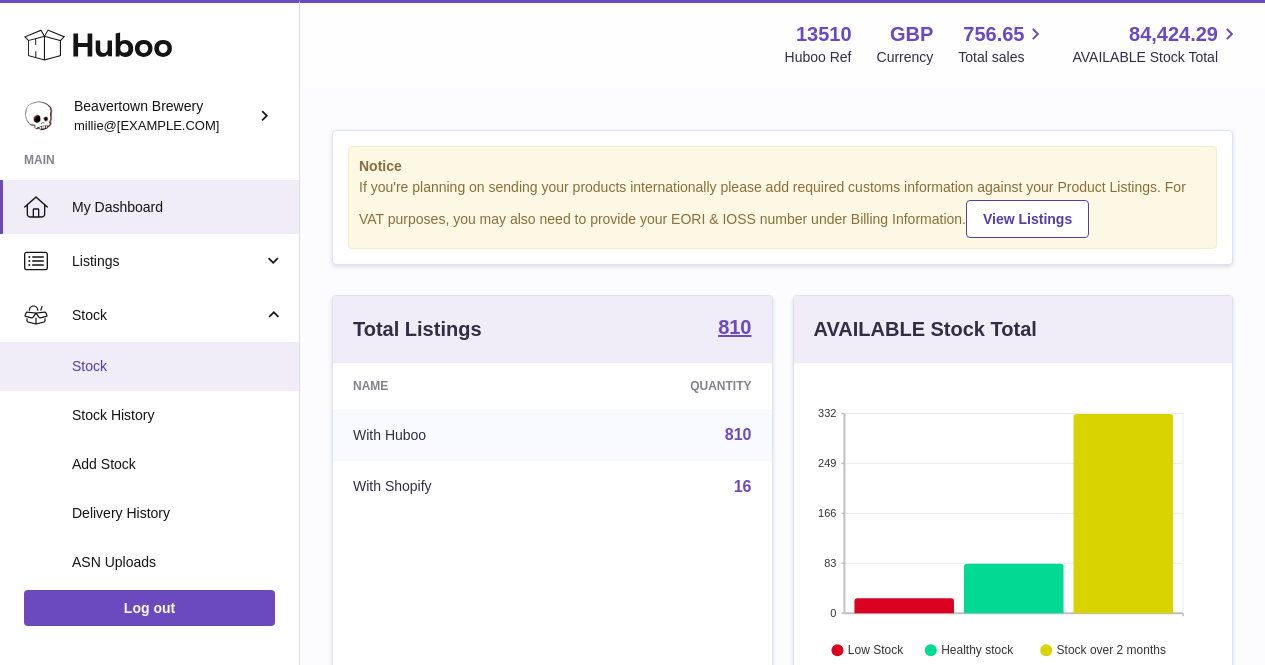 scroll, scrollTop: 0, scrollLeft: 0, axis: both 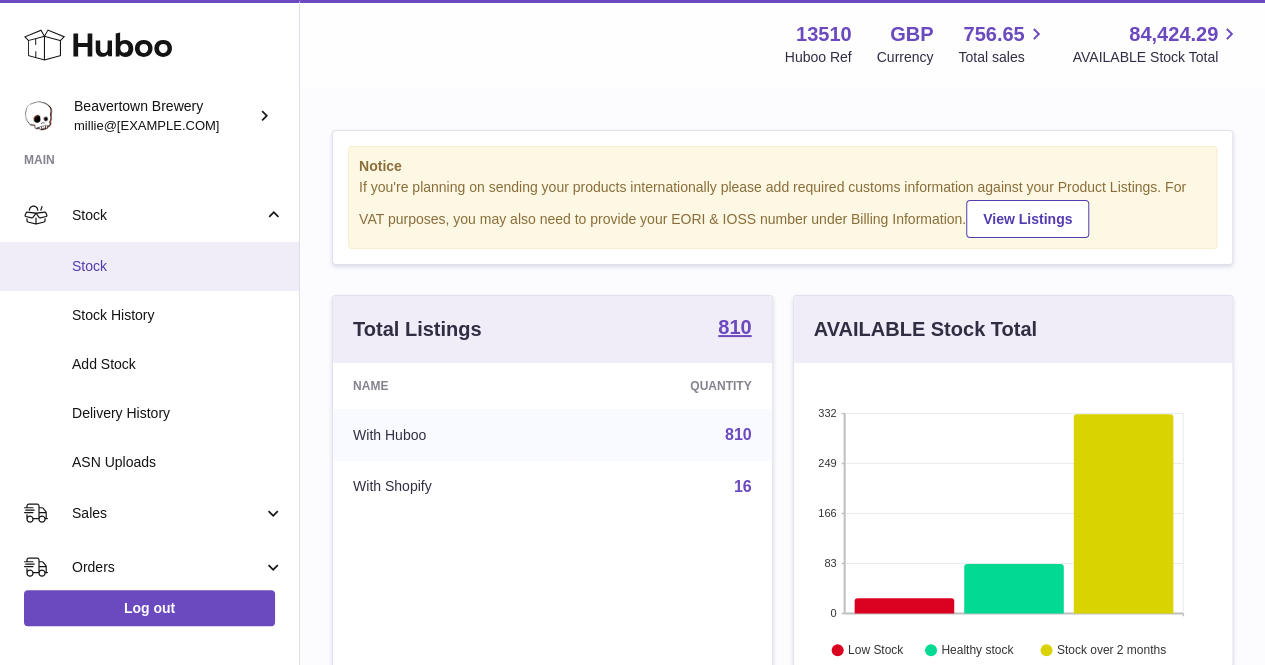click on "Stock" at bounding box center (149, 266) 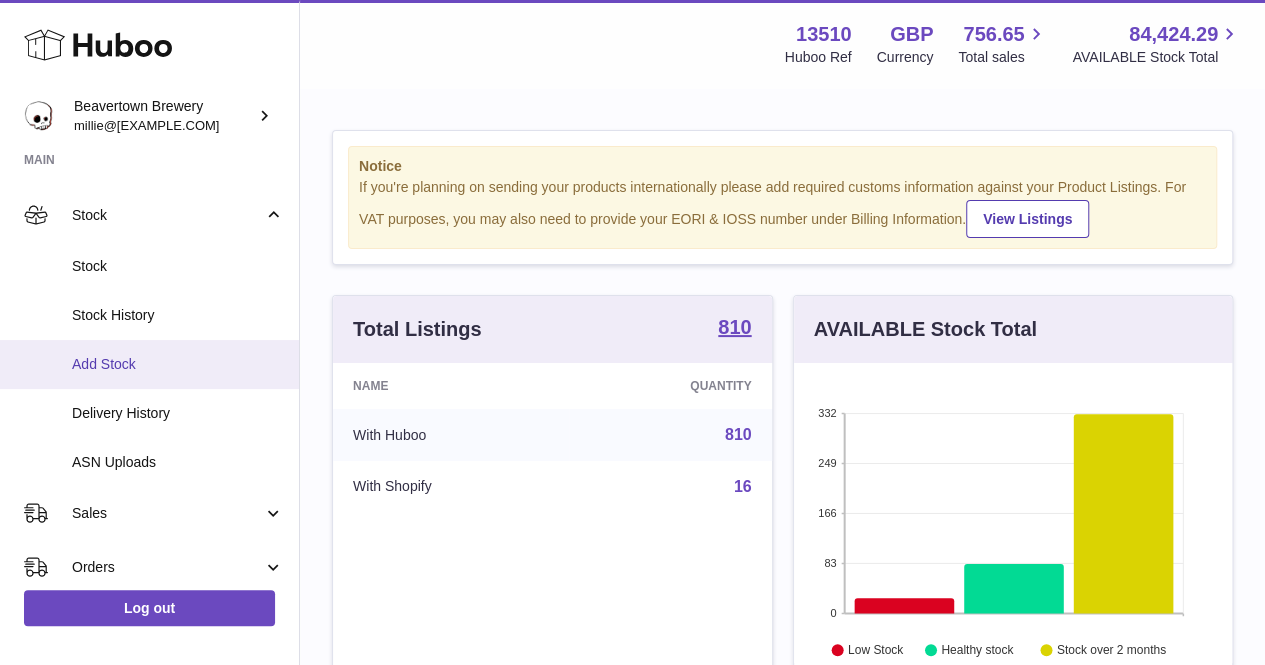click on "Add Stock" at bounding box center (178, 364) 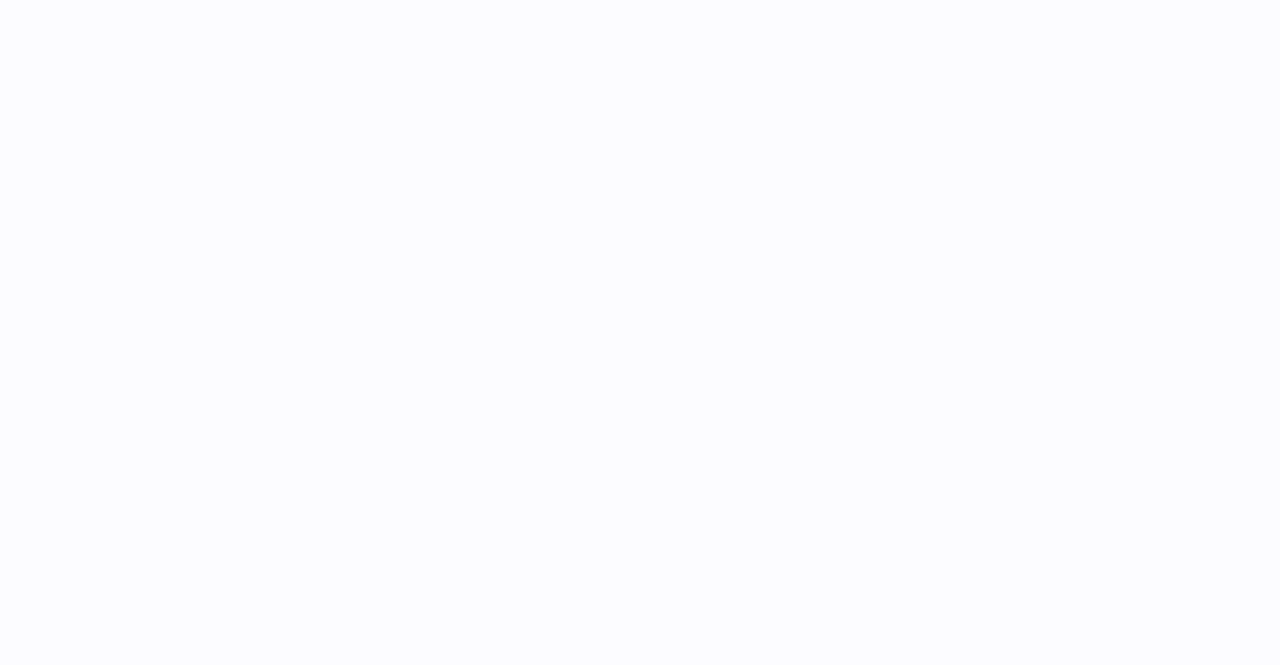 scroll, scrollTop: 0, scrollLeft: 0, axis: both 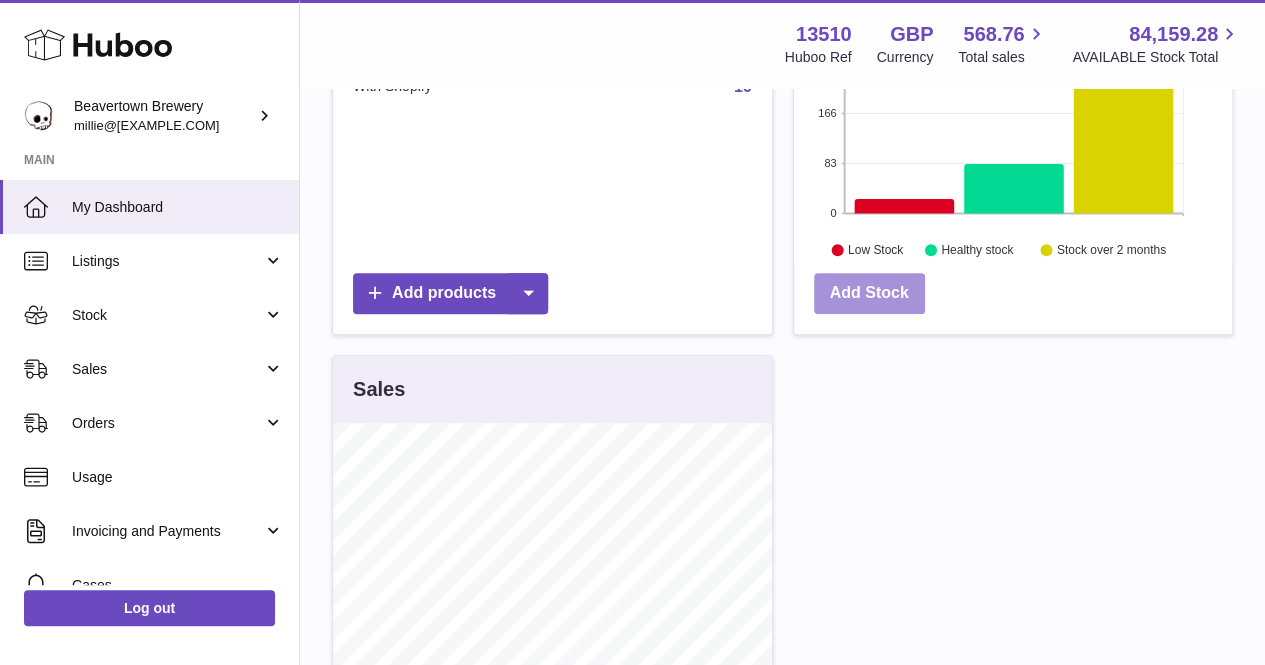 click on "Add Stock" at bounding box center [869, 293] 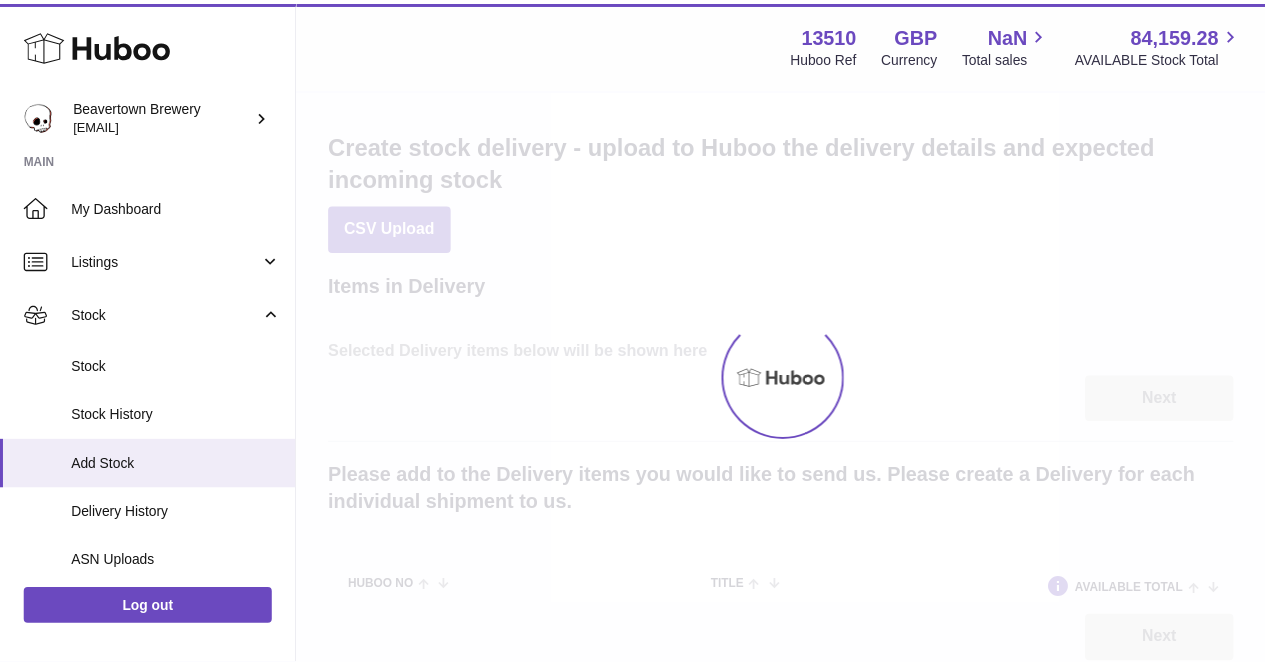 scroll, scrollTop: 0, scrollLeft: 0, axis: both 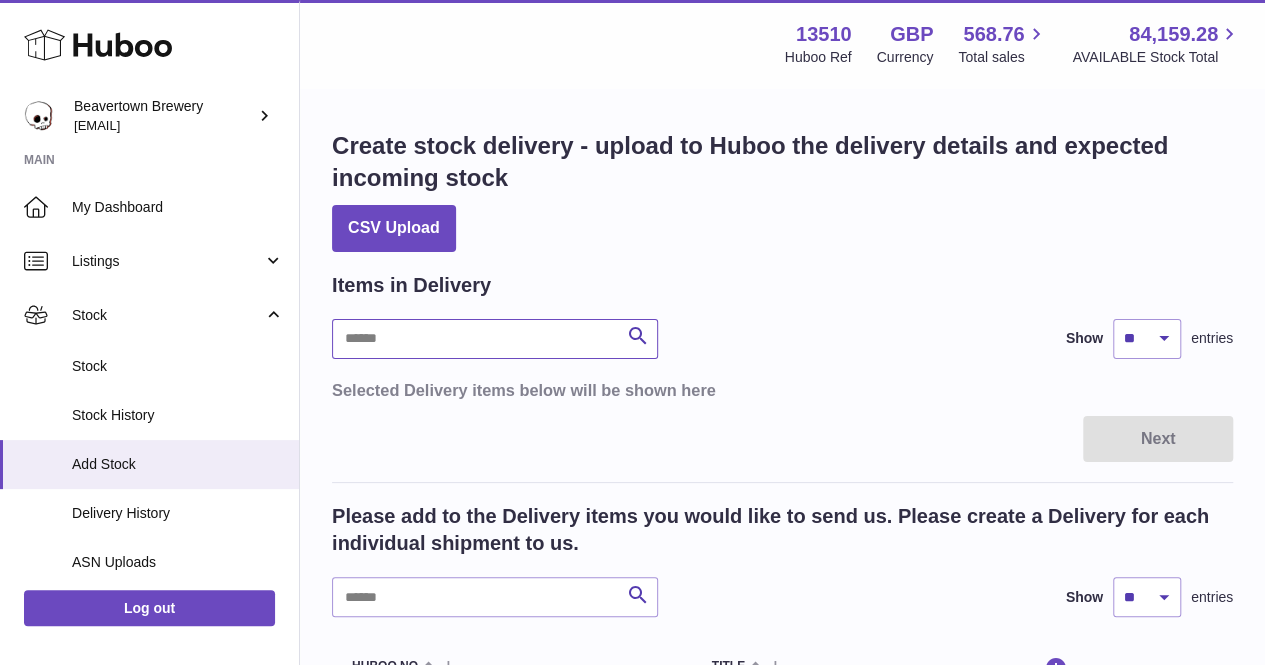 click at bounding box center [495, 339] 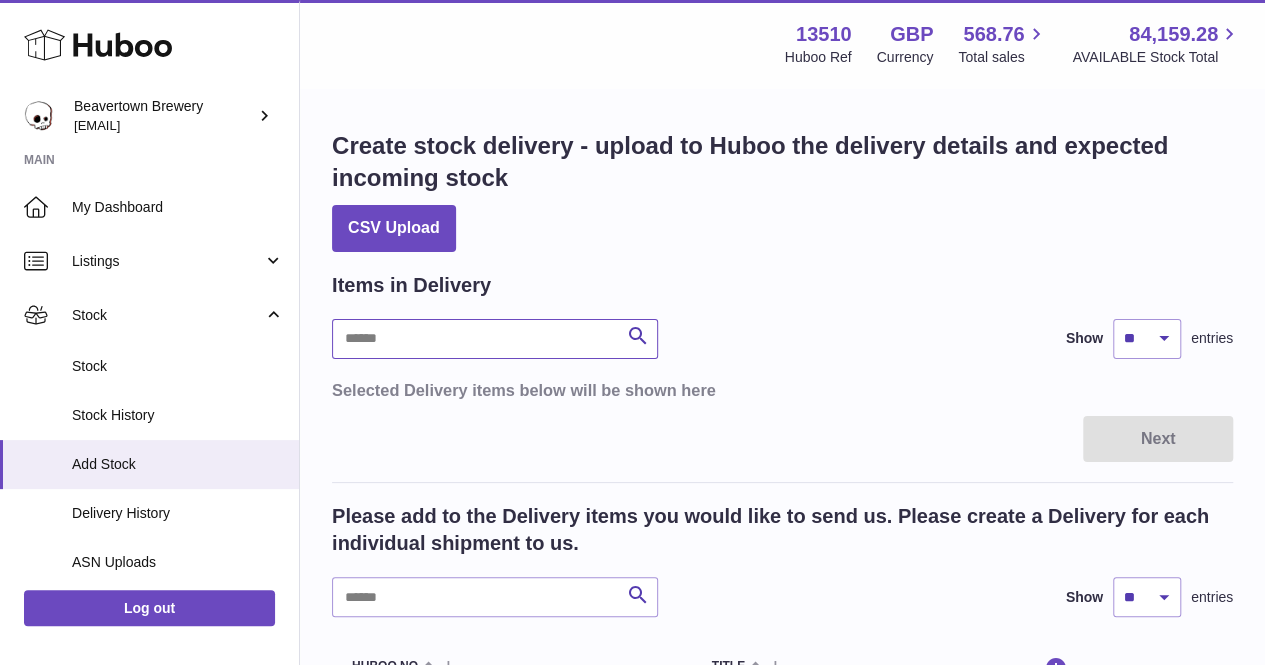 paste on "*******" 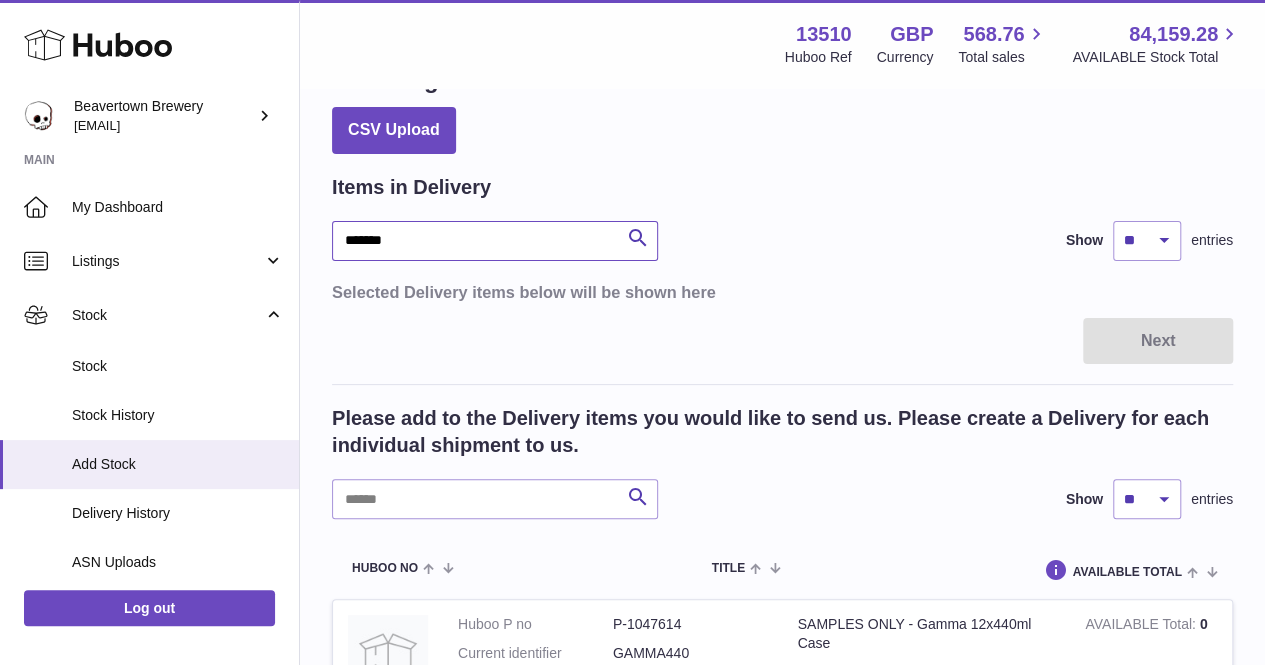 scroll, scrollTop: 400, scrollLeft: 0, axis: vertical 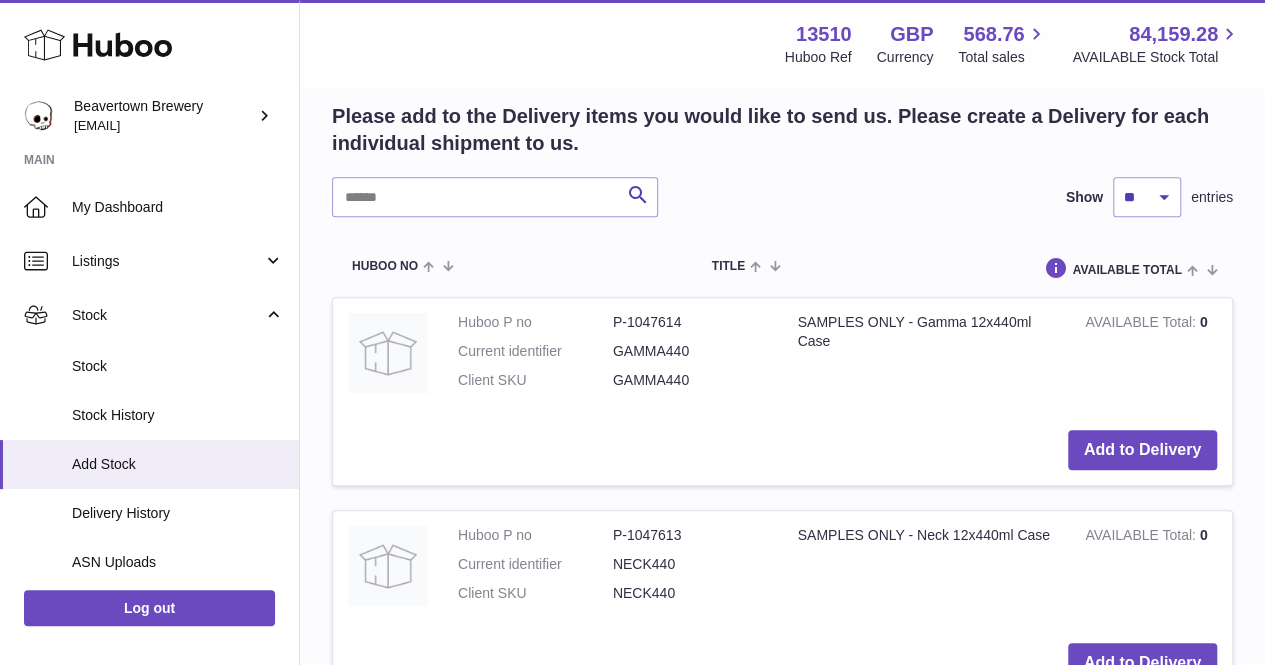 type on "*******" 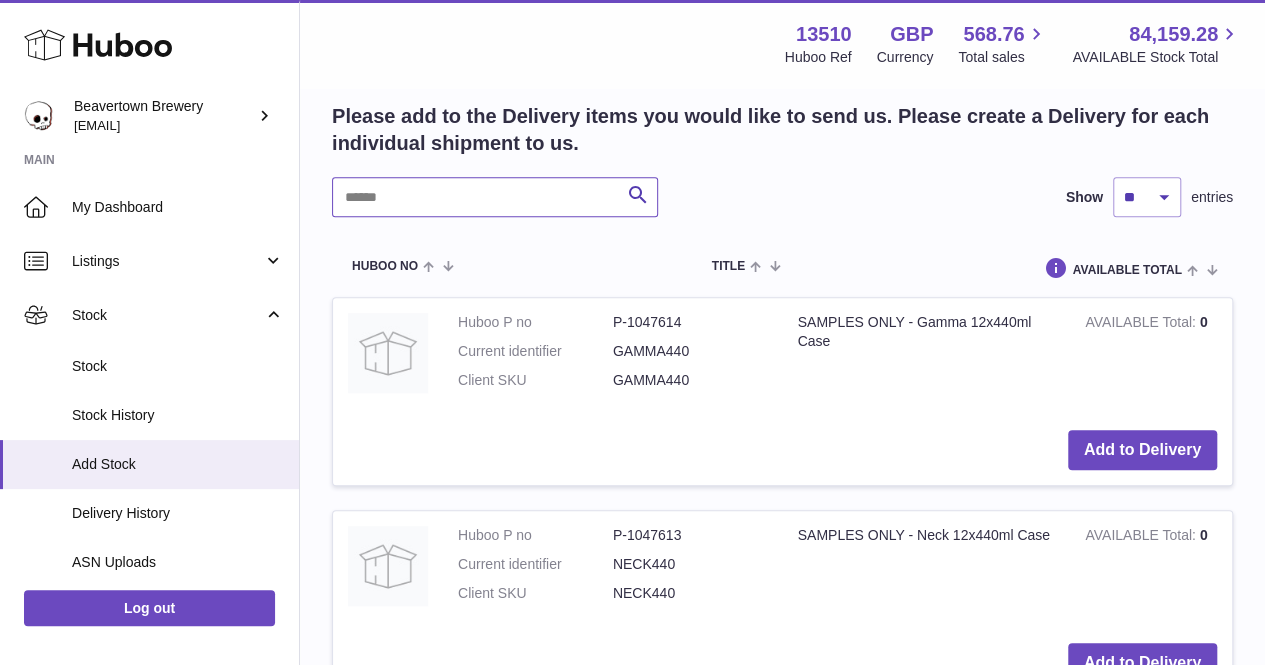 click at bounding box center [495, 197] 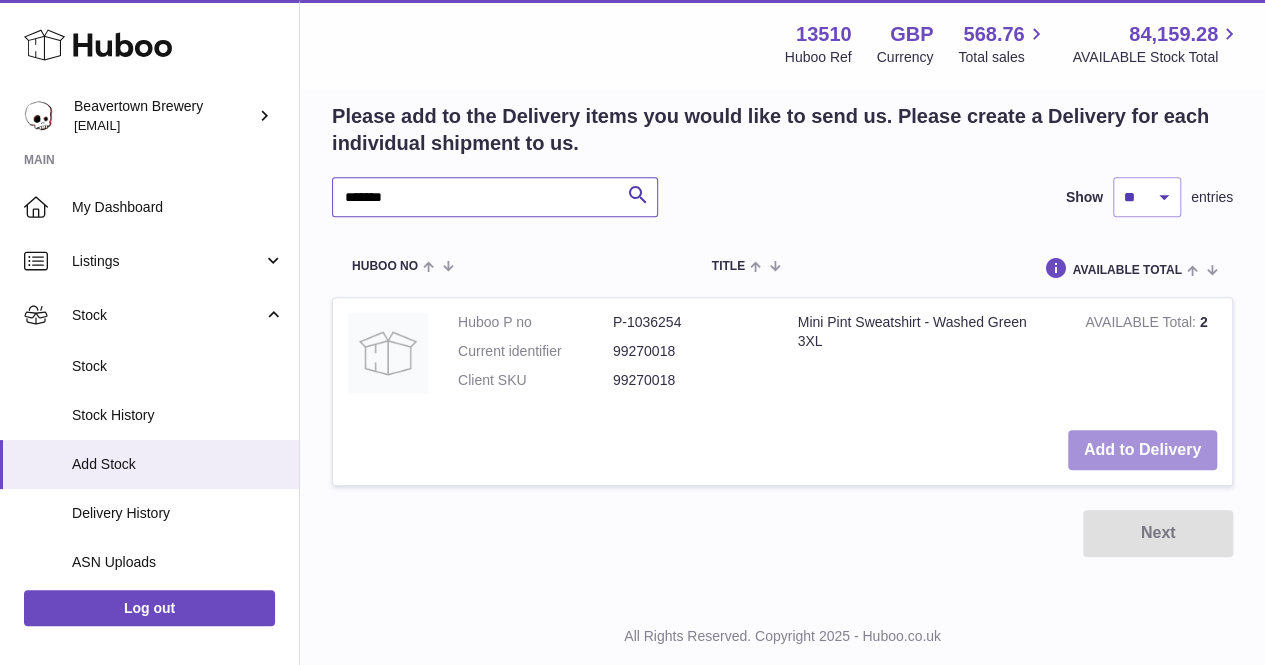 type on "*******" 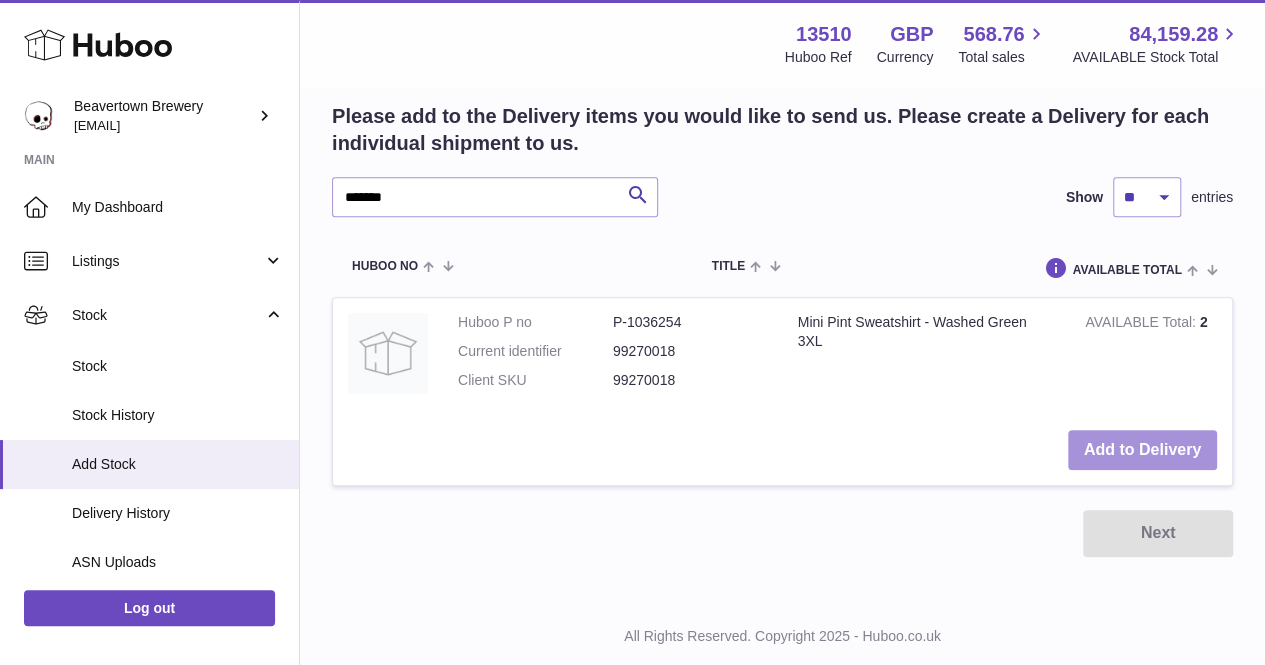click on "Add to Delivery" at bounding box center [1142, 450] 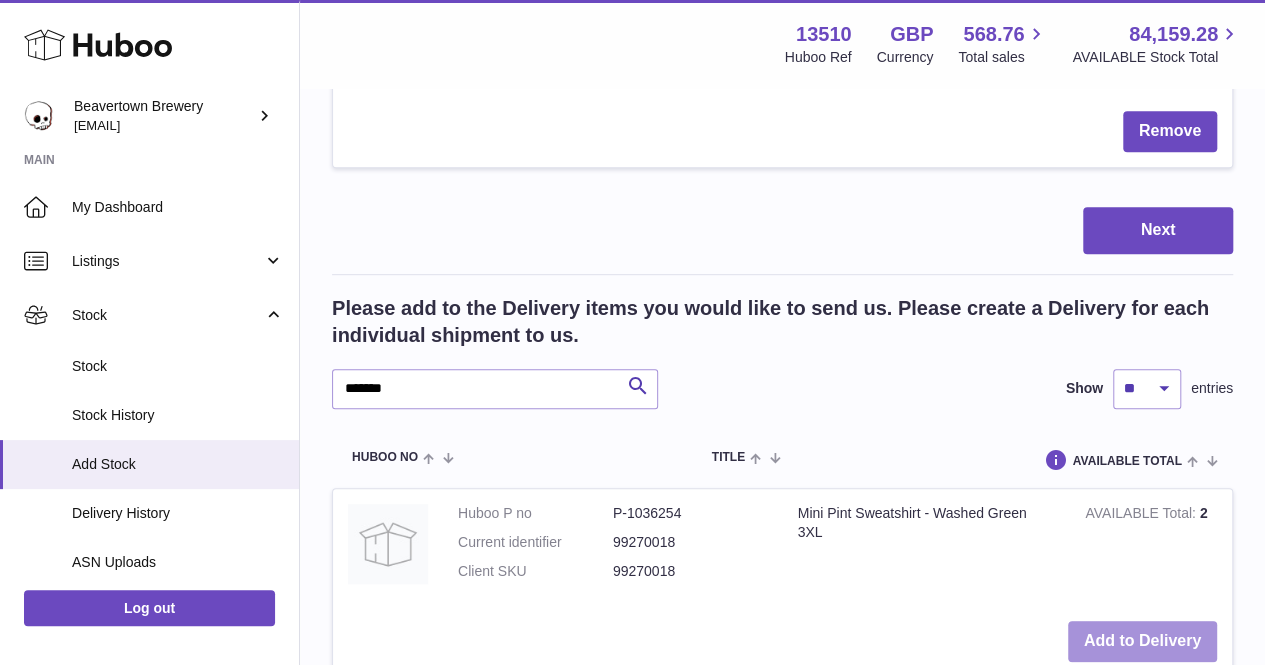 scroll, scrollTop: 0, scrollLeft: 0, axis: both 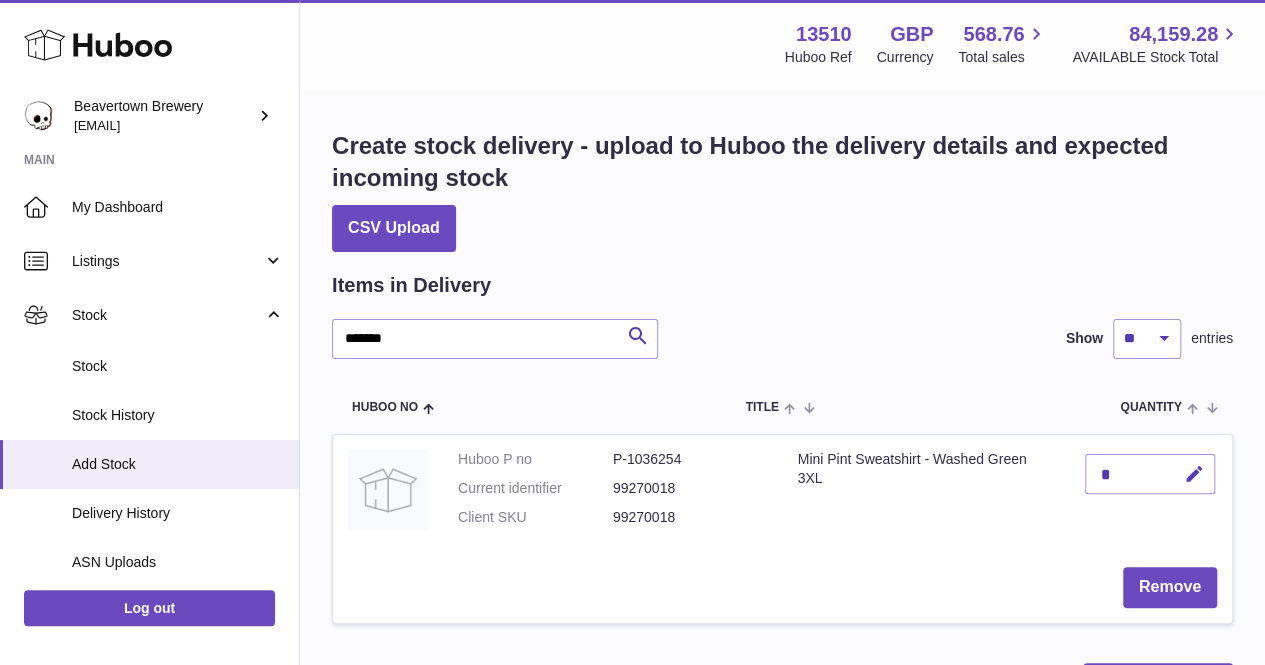click on "*" at bounding box center [1150, 474] 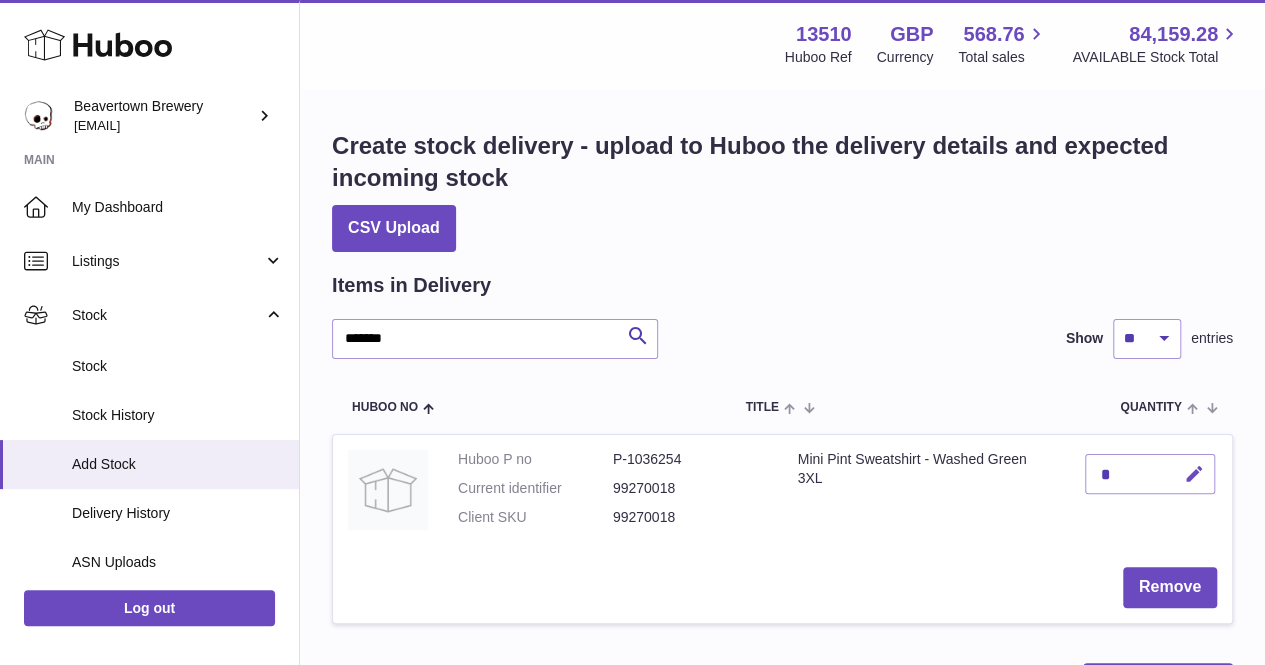 click at bounding box center (1194, 474) 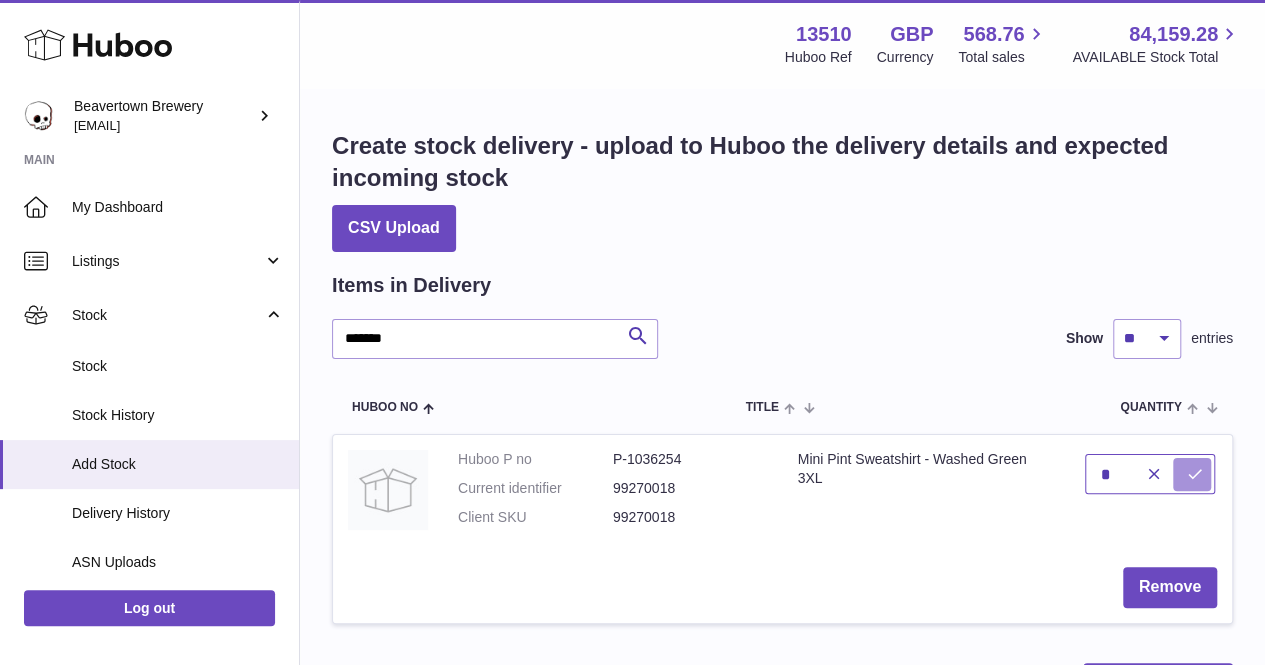 type on "*" 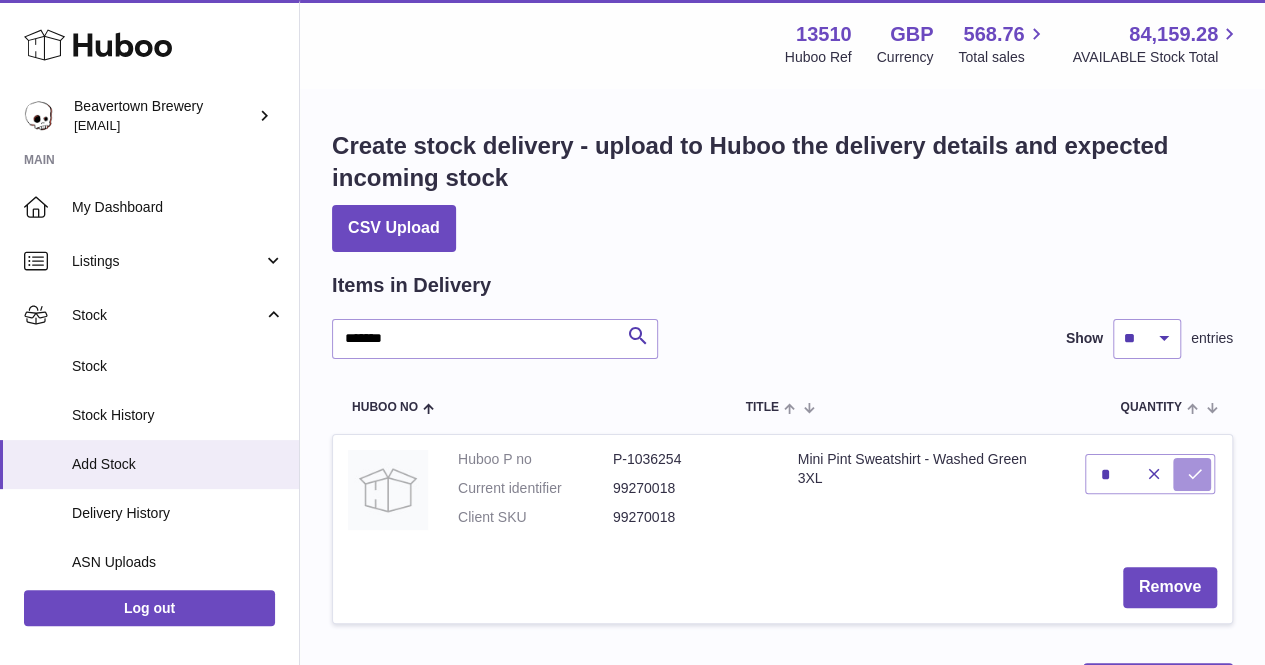 click at bounding box center (1195, 474) 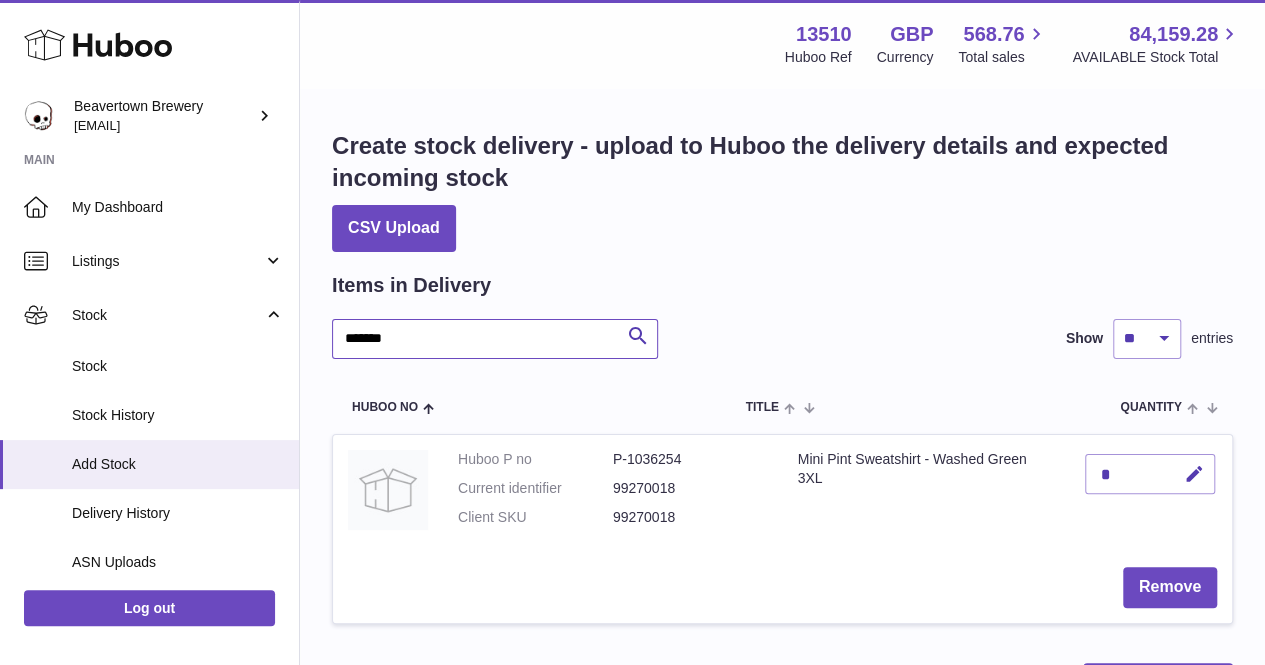 drag, startPoint x: 406, startPoint y: 333, endPoint x: 352, endPoint y: 341, distance: 54.589375 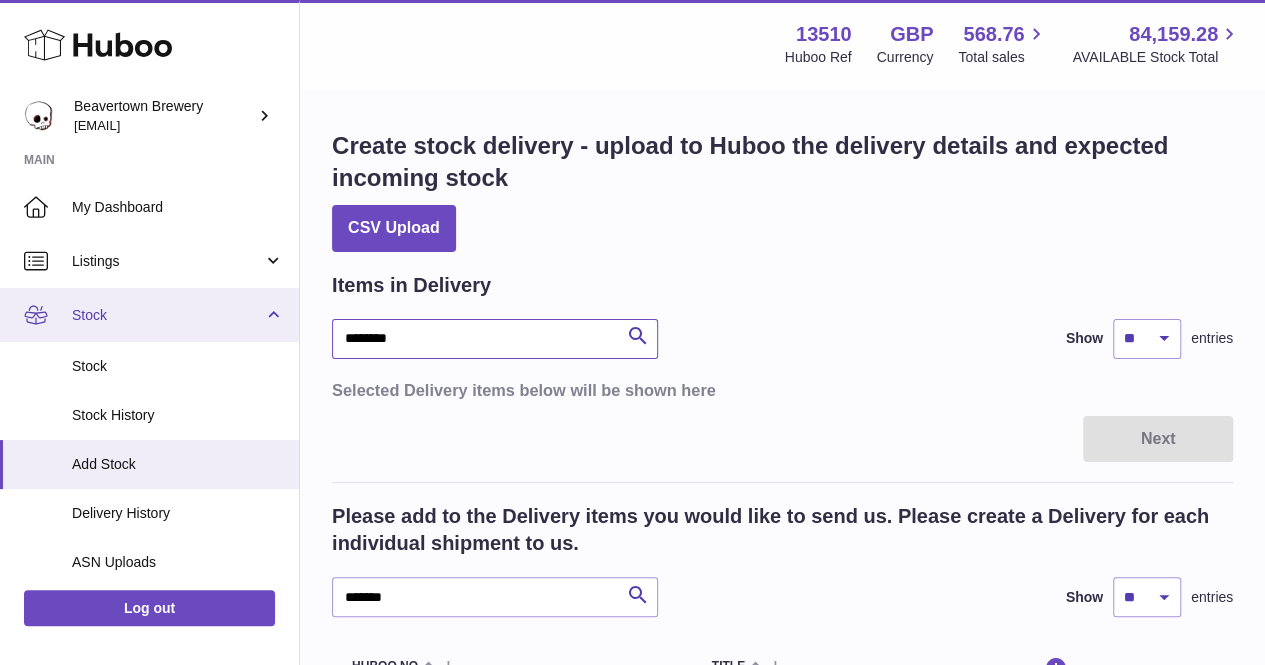 drag, startPoint x: 438, startPoint y: 341, endPoint x: 275, endPoint y: 339, distance: 163.01227 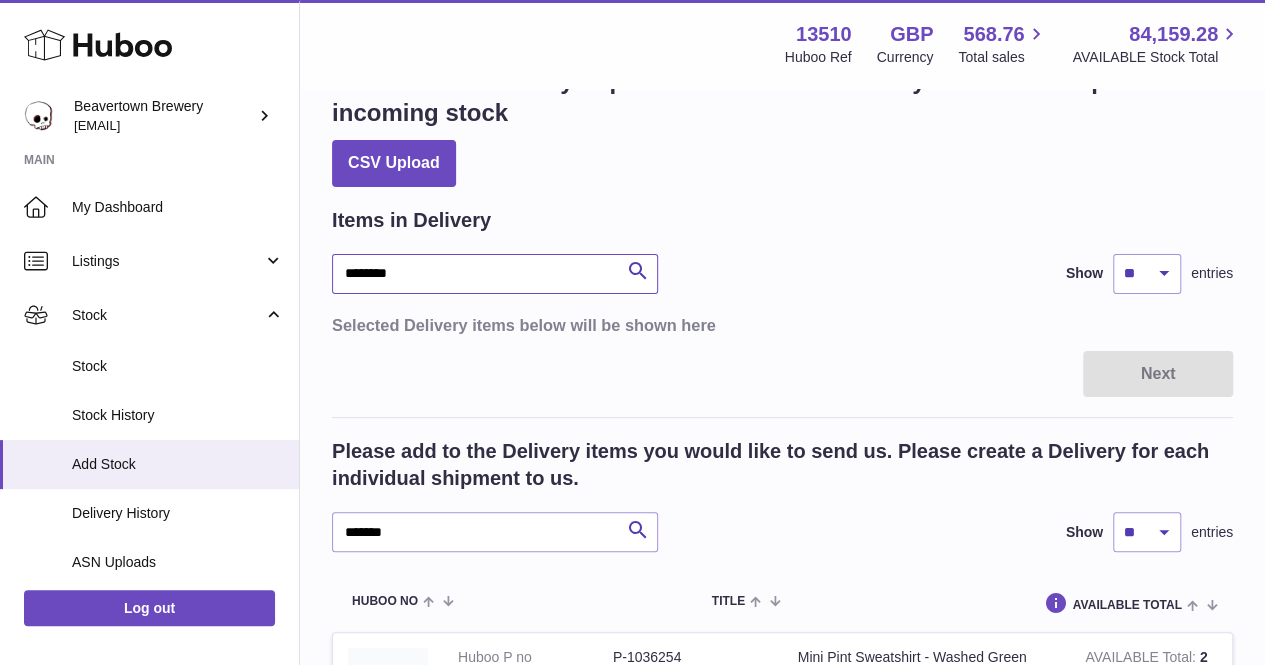 scroll, scrollTop: 200, scrollLeft: 0, axis: vertical 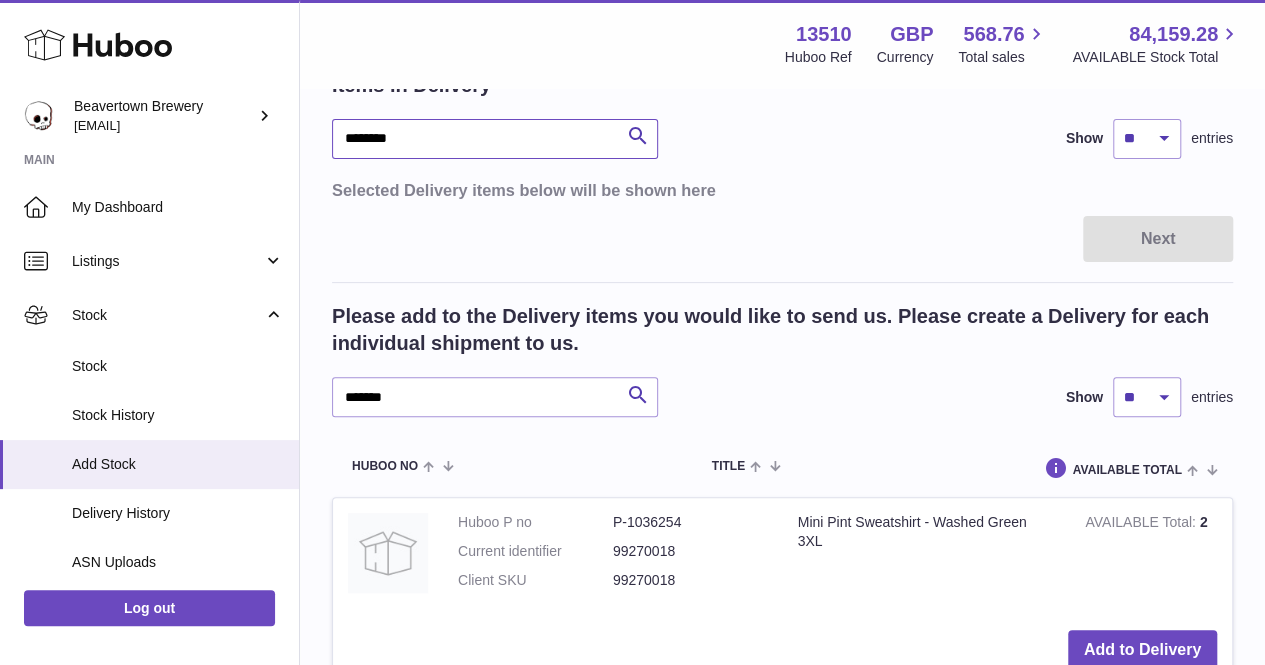 type on "********" 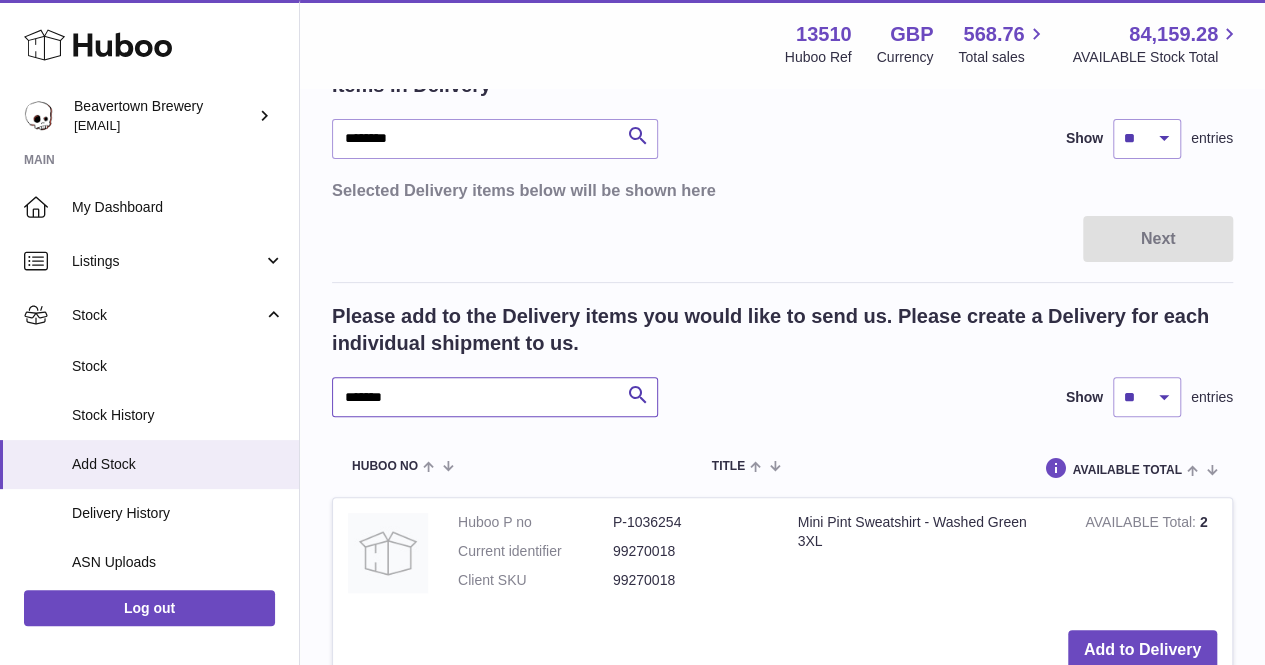 drag, startPoint x: 454, startPoint y: 383, endPoint x: 316, endPoint y: 389, distance: 138.13037 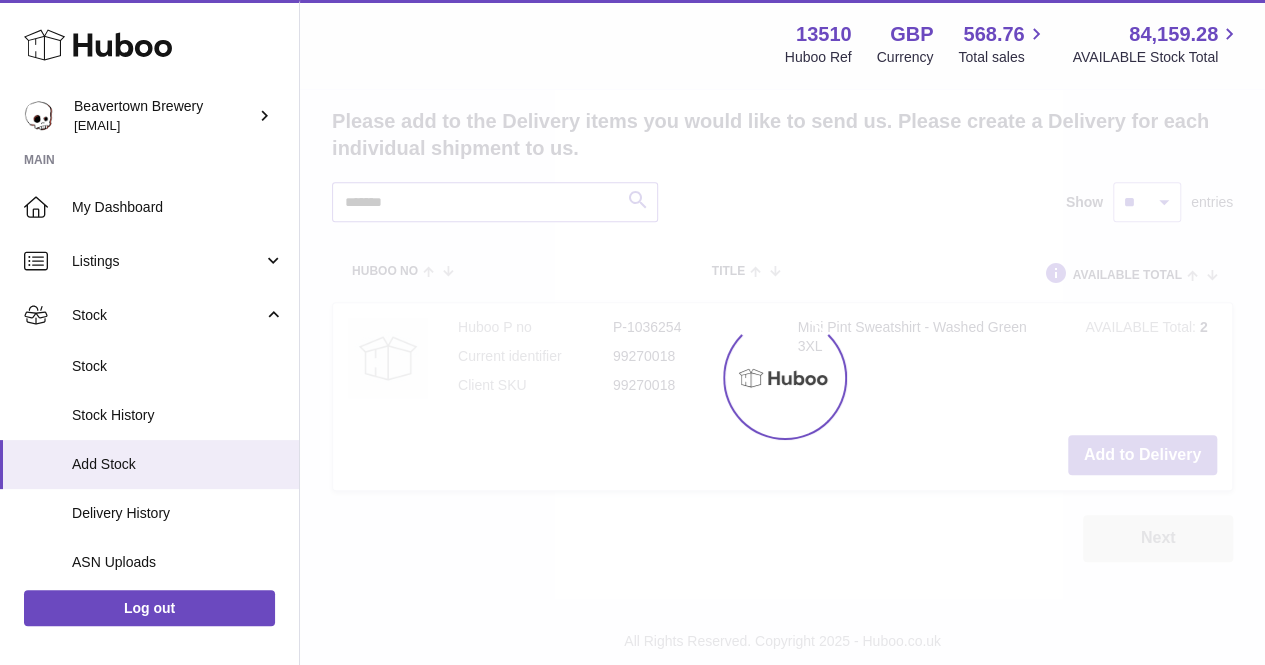 scroll, scrollTop: 400, scrollLeft: 0, axis: vertical 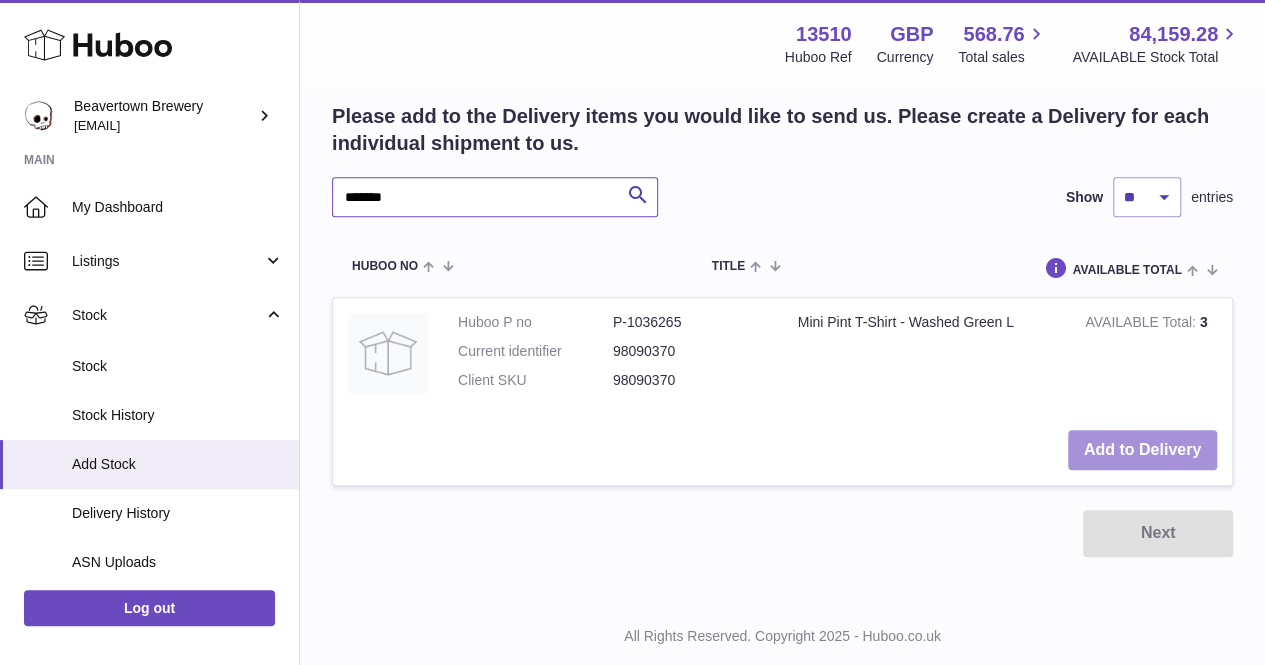 type on "*******" 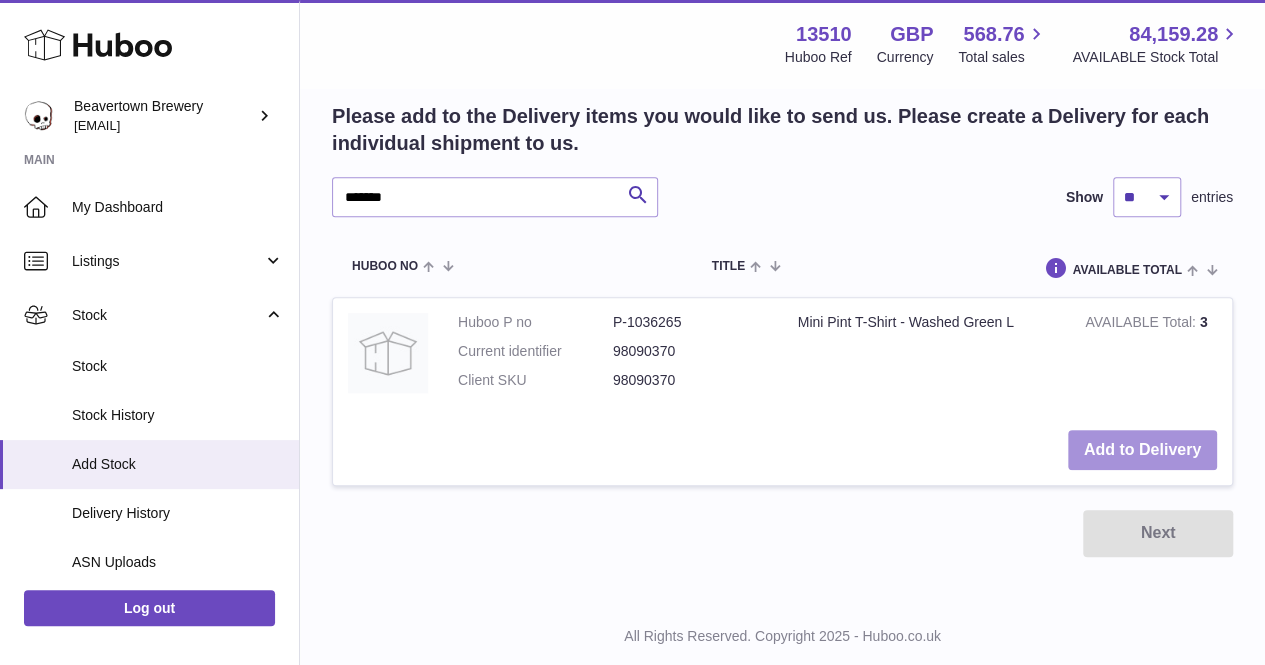 click on "Add to Delivery" at bounding box center [1142, 450] 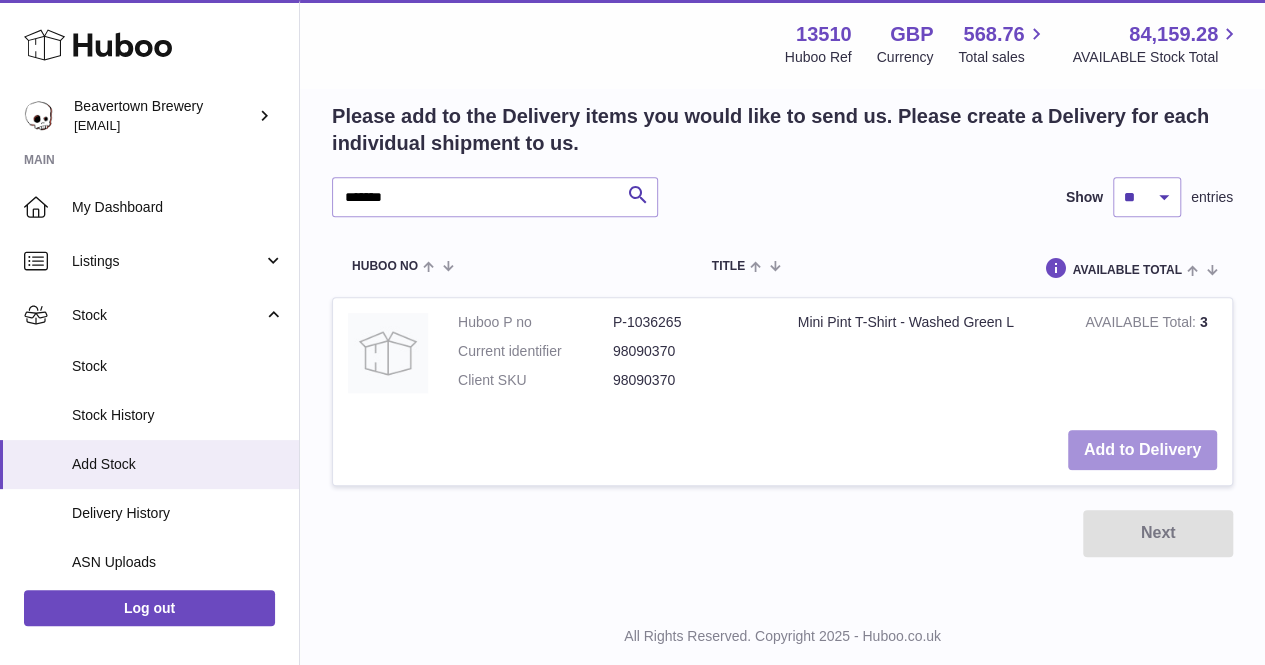 scroll, scrollTop: 300, scrollLeft: 0, axis: vertical 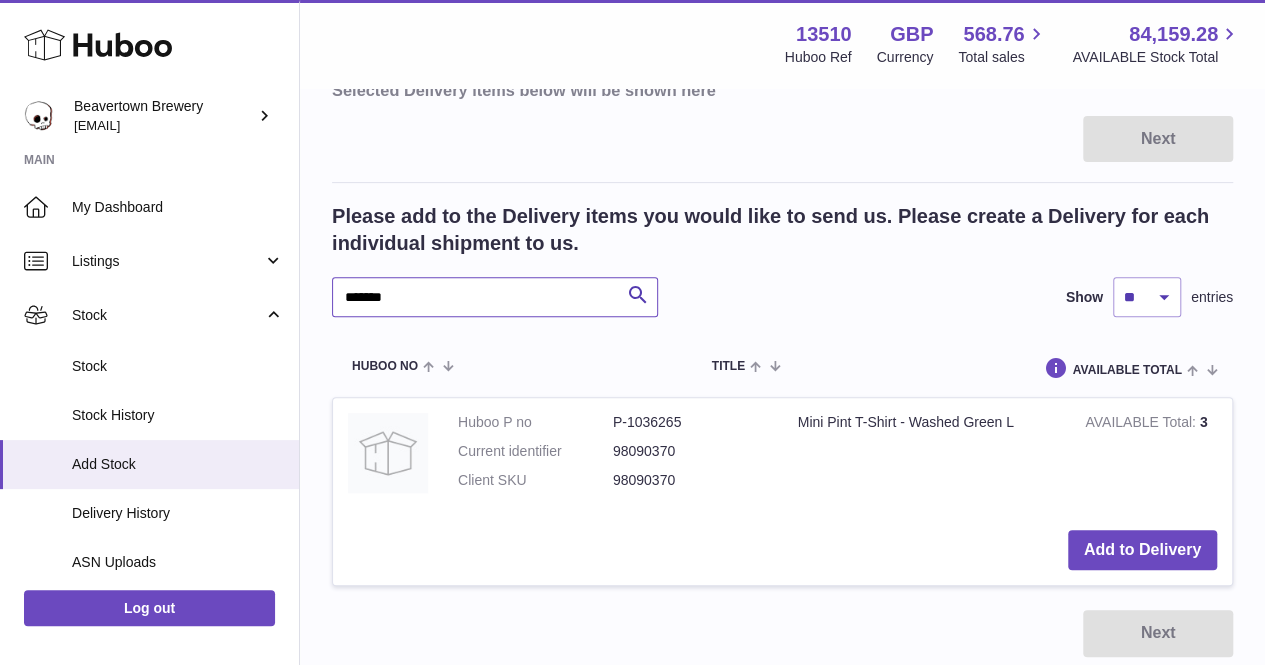 drag, startPoint x: 358, startPoint y: 297, endPoint x: 300, endPoint y: 295, distance: 58.034473 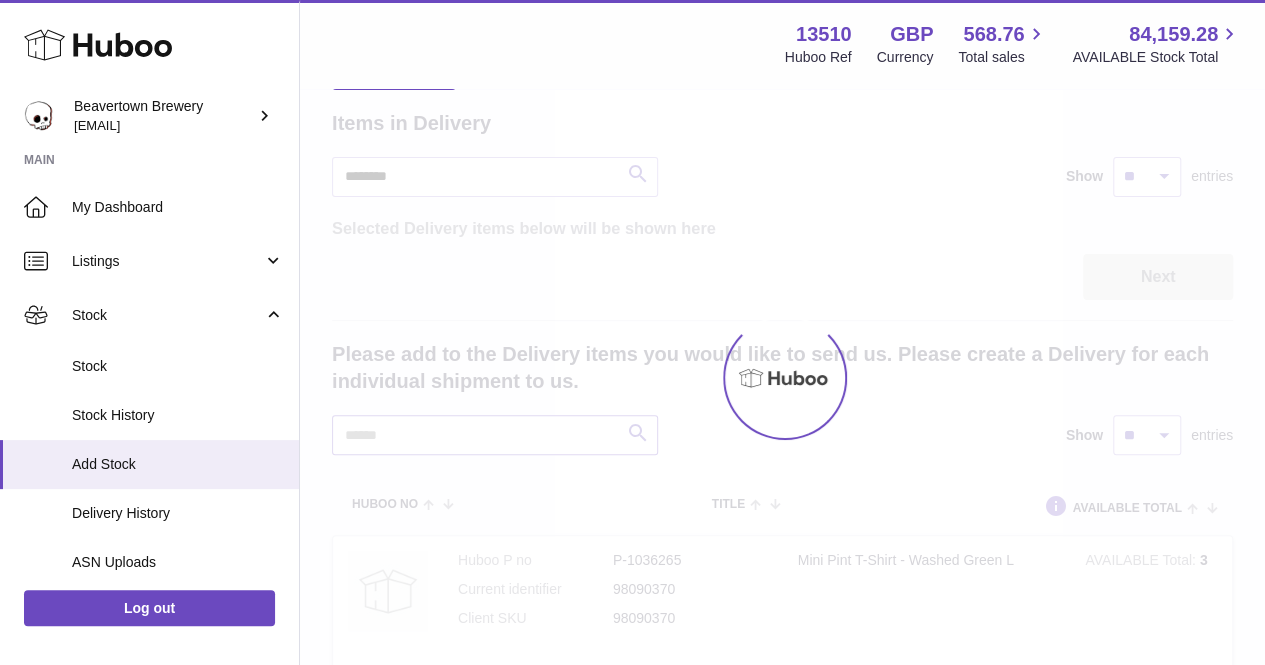 scroll, scrollTop: 0, scrollLeft: 0, axis: both 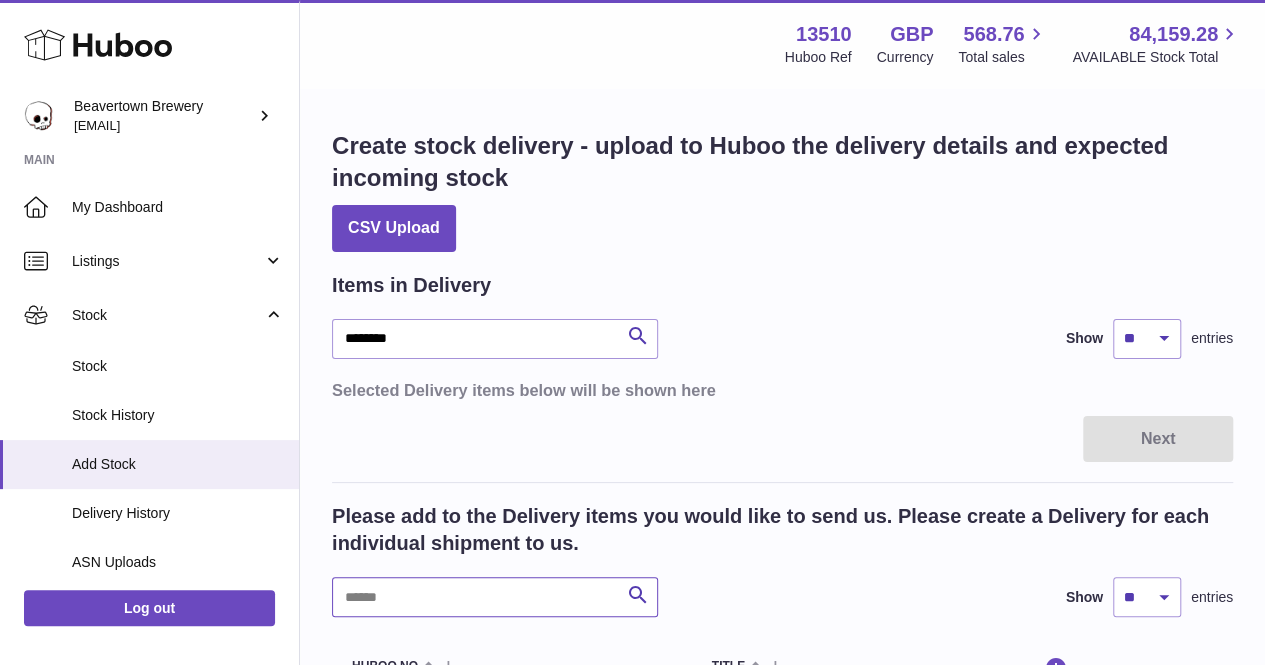 type 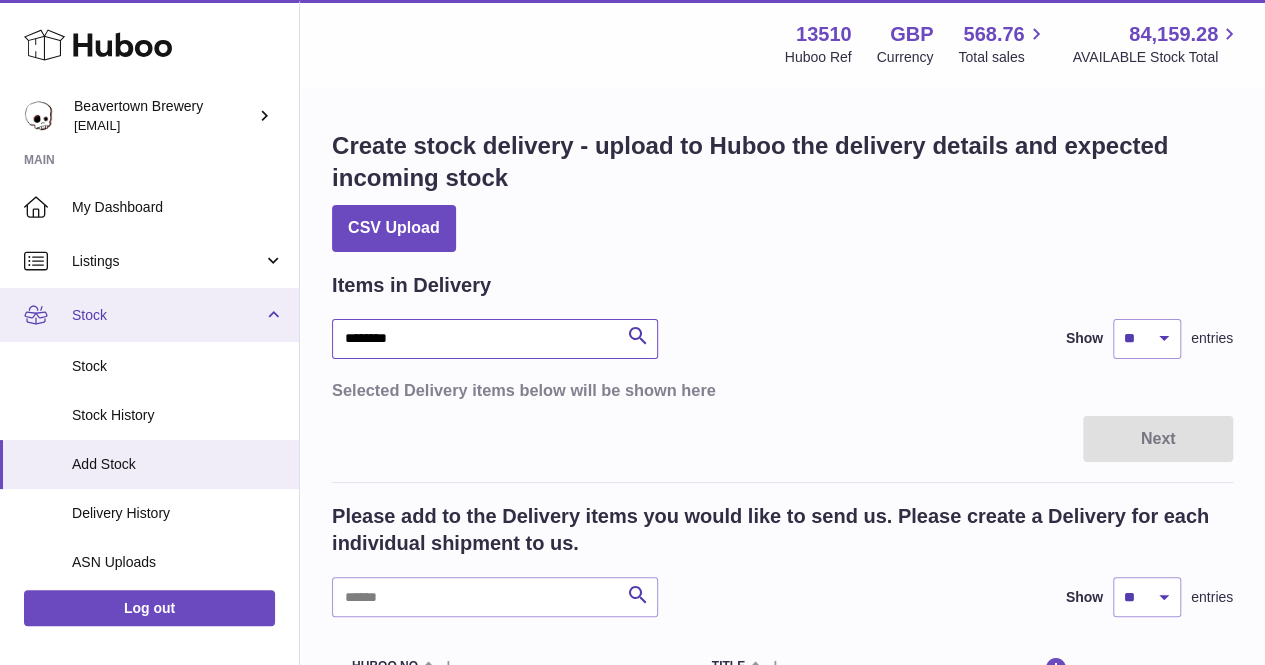 drag, startPoint x: 494, startPoint y: 327, endPoint x: 272, endPoint y: 315, distance: 222.32408 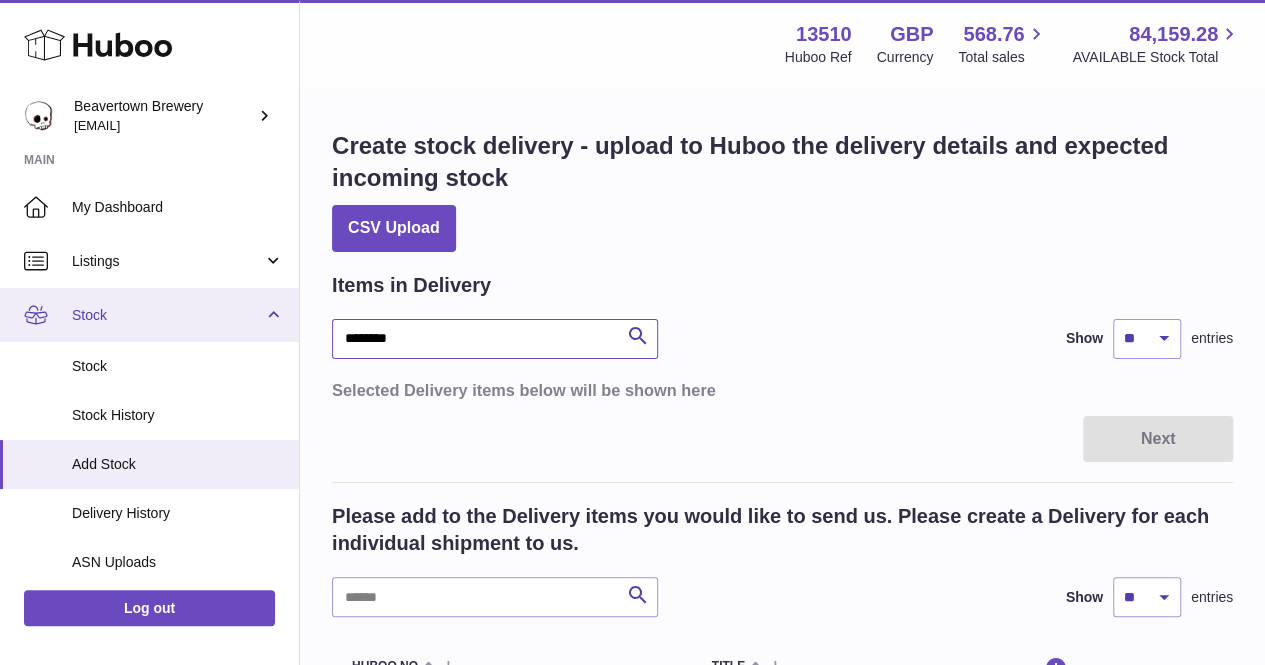 click on "Huboo
Beavertown Brewery
[EMAIL]     Main     My Dashboard       Listings     Not with Huboo Listings with Huboo Bundles   Stock     Stock Stock History Add Stock Delivery History ASN Uploads   Sales     Sales Add Manual Order   Orders     Orders Add Manual Order   Usage       Invoicing and Payments     Billing History Storage History Direct Debits Account Balance   Cases       Channels       Settings       Returns       Log out   Menu   Huboo     13510   Huboo Ref    GBP   Currency   568.76     Total sales   84,159.28     AVAILABLE Stock Total   Currency   GBP   Total sales   568.76   AVAILABLE Stock Total   84,159.28   Create stock delivery - upload to Huboo the delivery details and expected incoming stock
CSV Upload
Items in Delivery   ********     Search
Show
** ** ** ***
entries
Selected Delivery items below will be shown here
Next" at bounding box center (632, 1543) 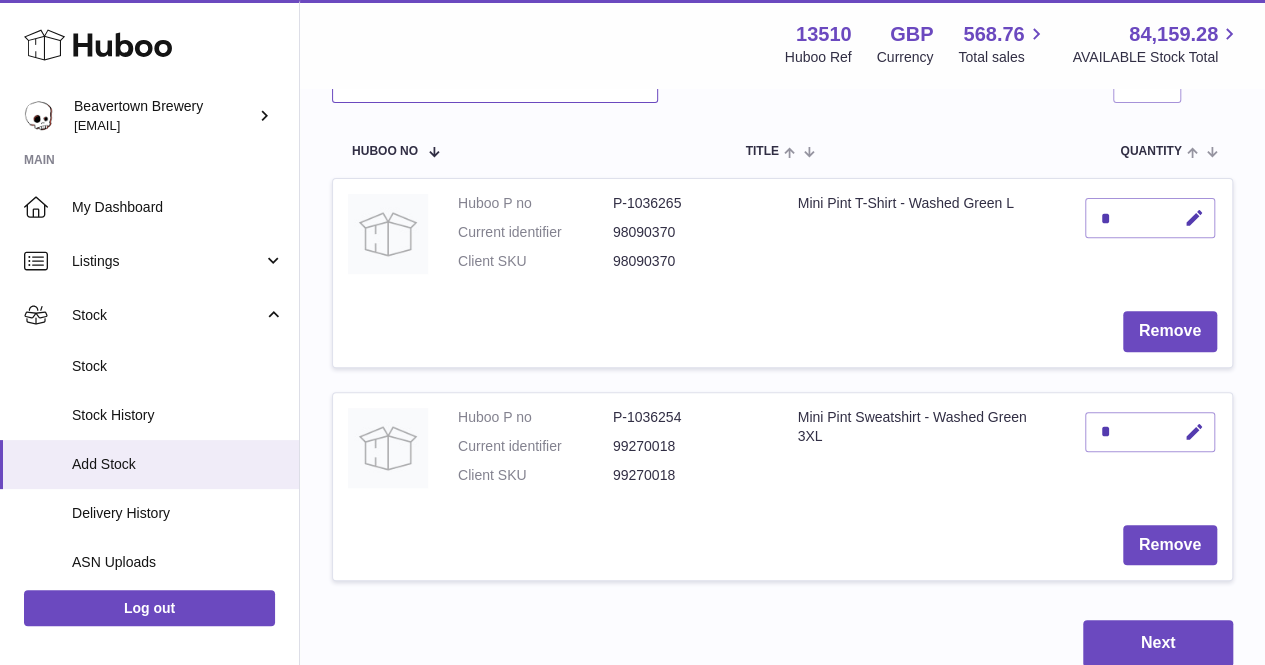 scroll, scrollTop: 300, scrollLeft: 0, axis: vertical 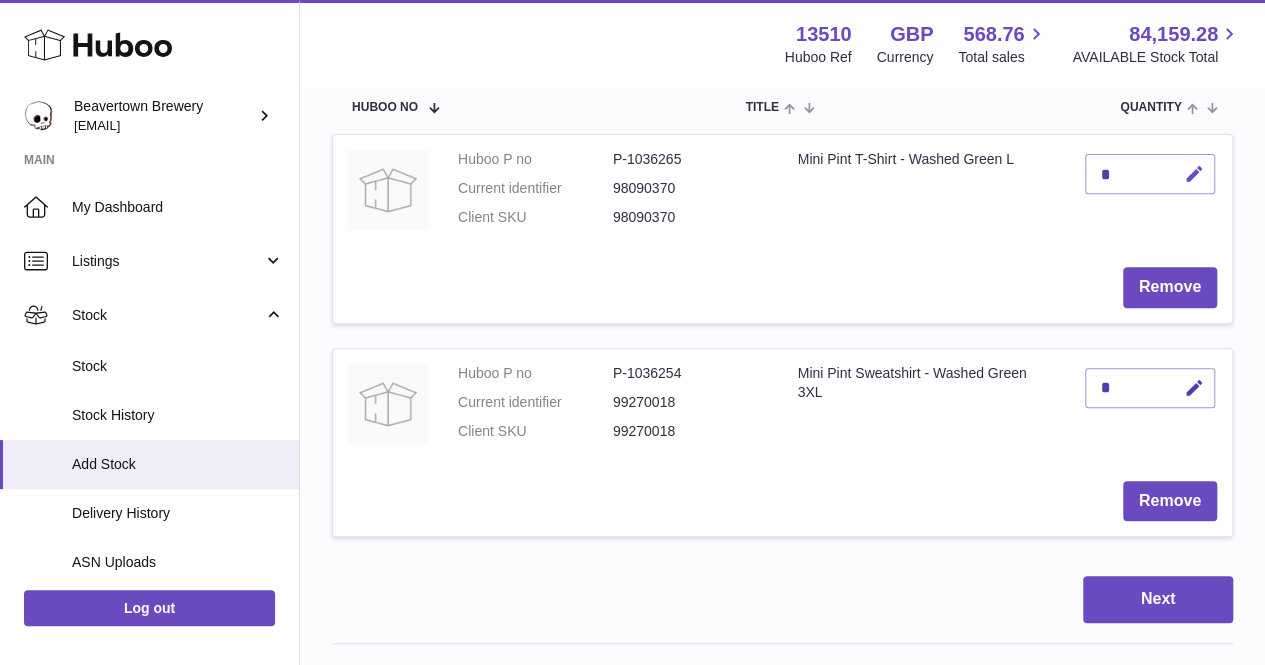 type 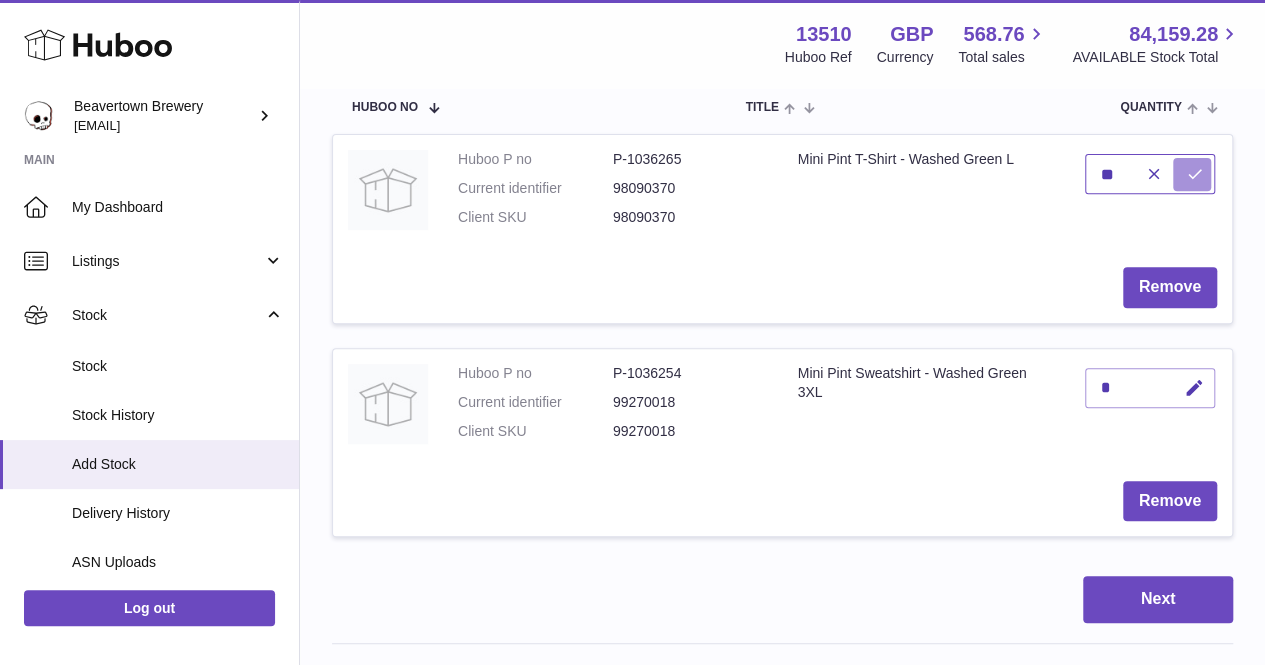 type on "**" 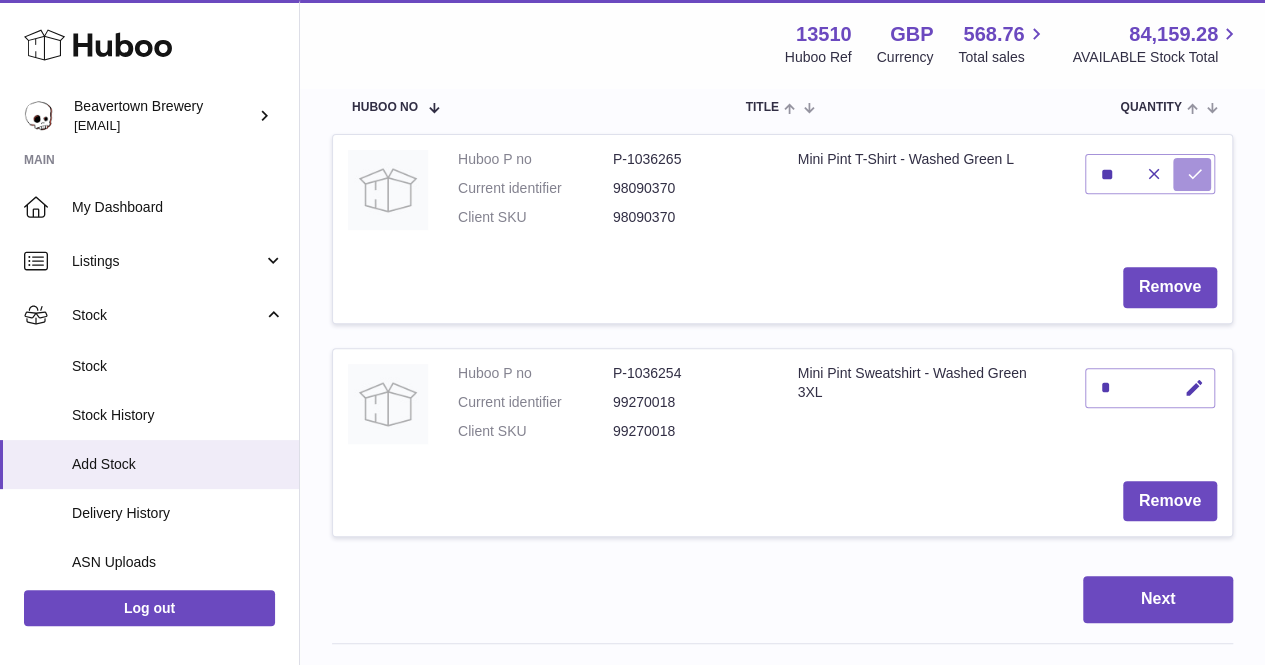 click at bounding box center (1195, 174) 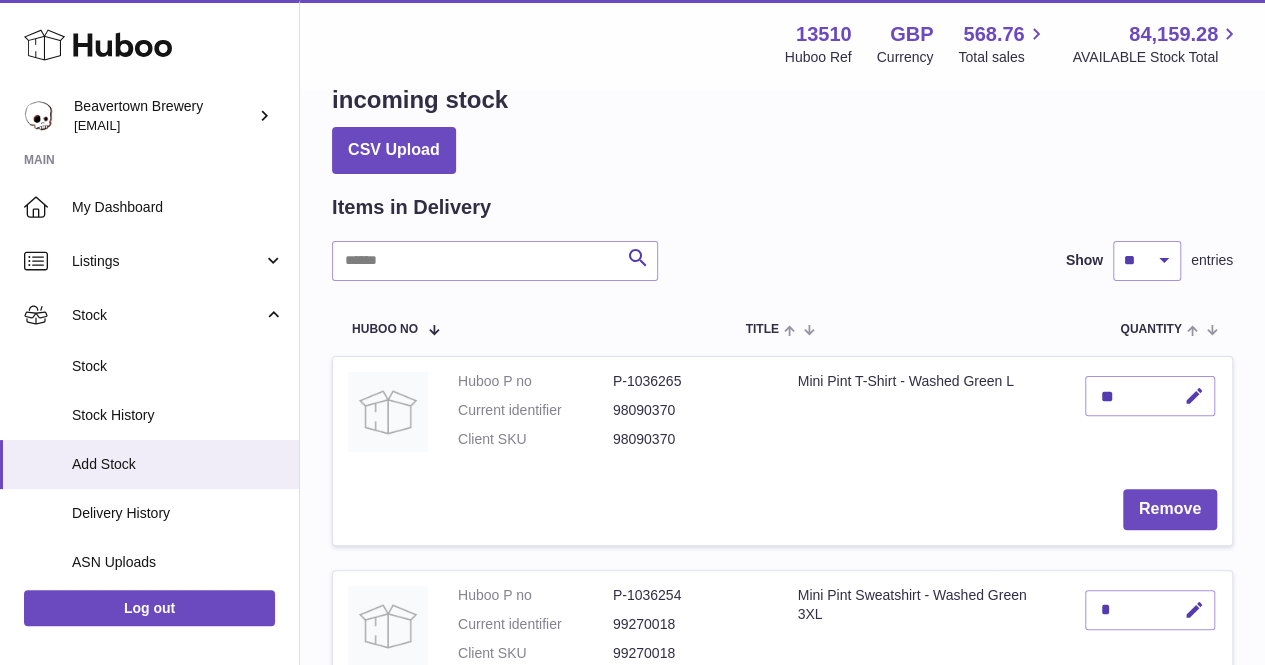 scroll, scrollTop: 0, scrollLeft: 0, axis: both 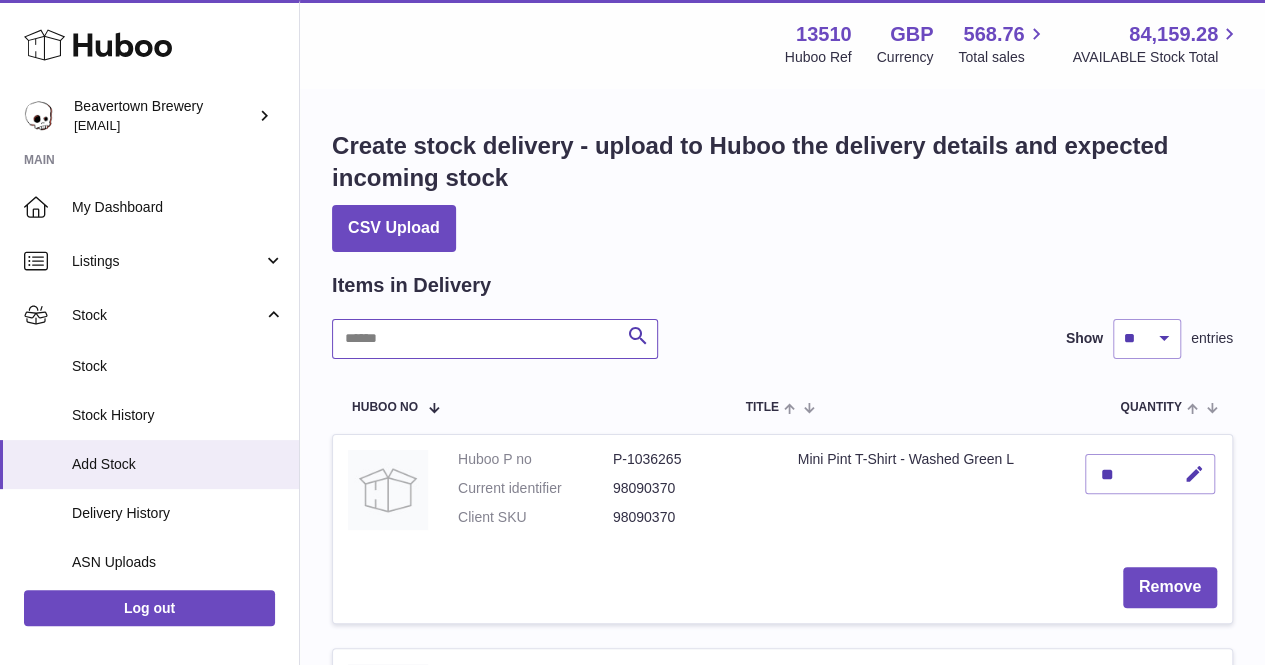 click at bounding box center (495, 339) 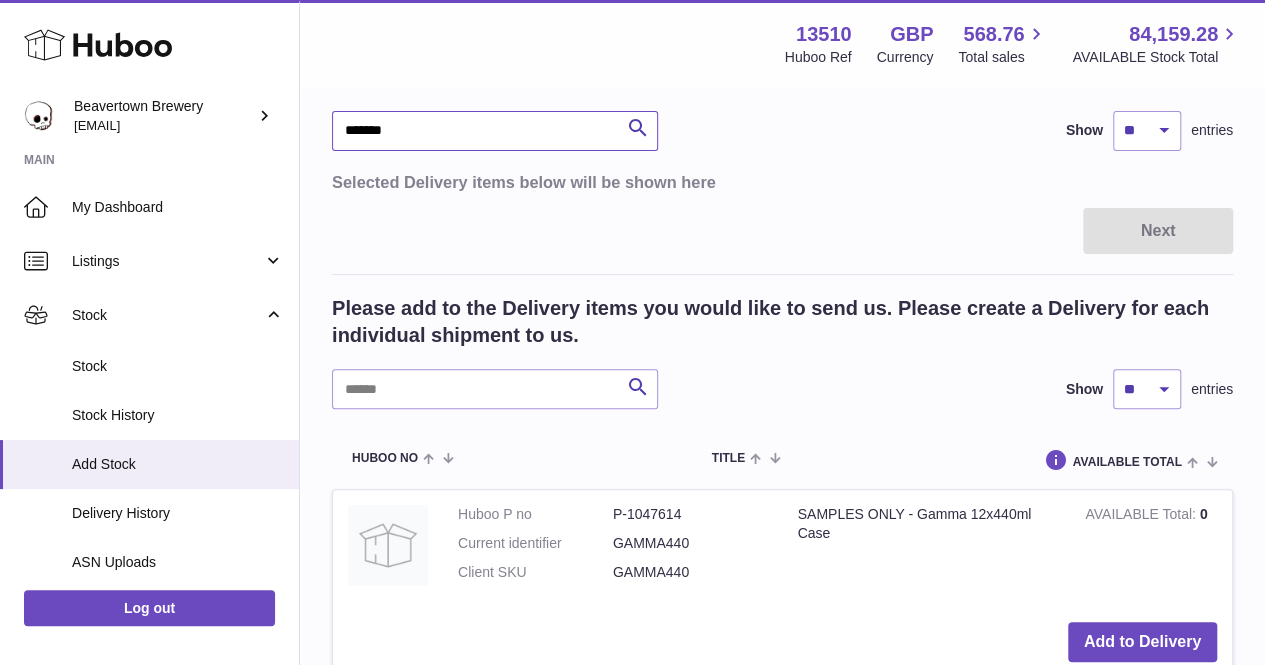 scroll, scrollTop: 144, scrollLeft: 0, axis: vertical 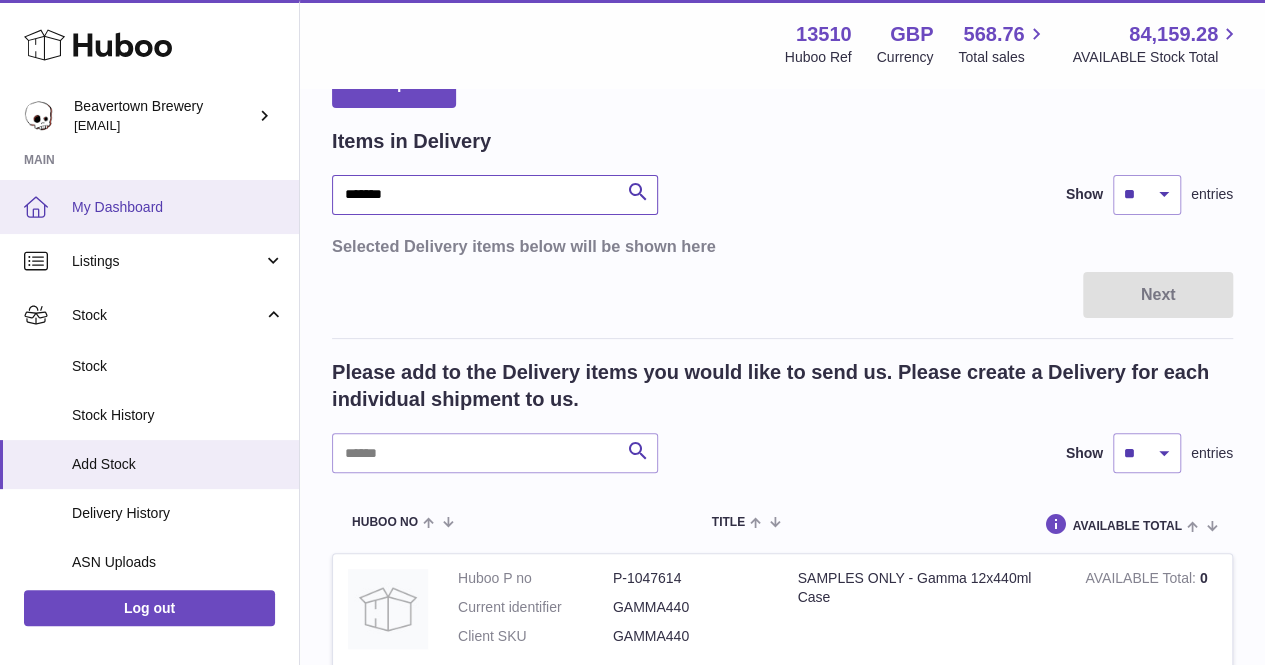drag, startPoint x: 320, startPoint y: 207, endPoint x: 267, endPoint y: 204, distance: 53.08484 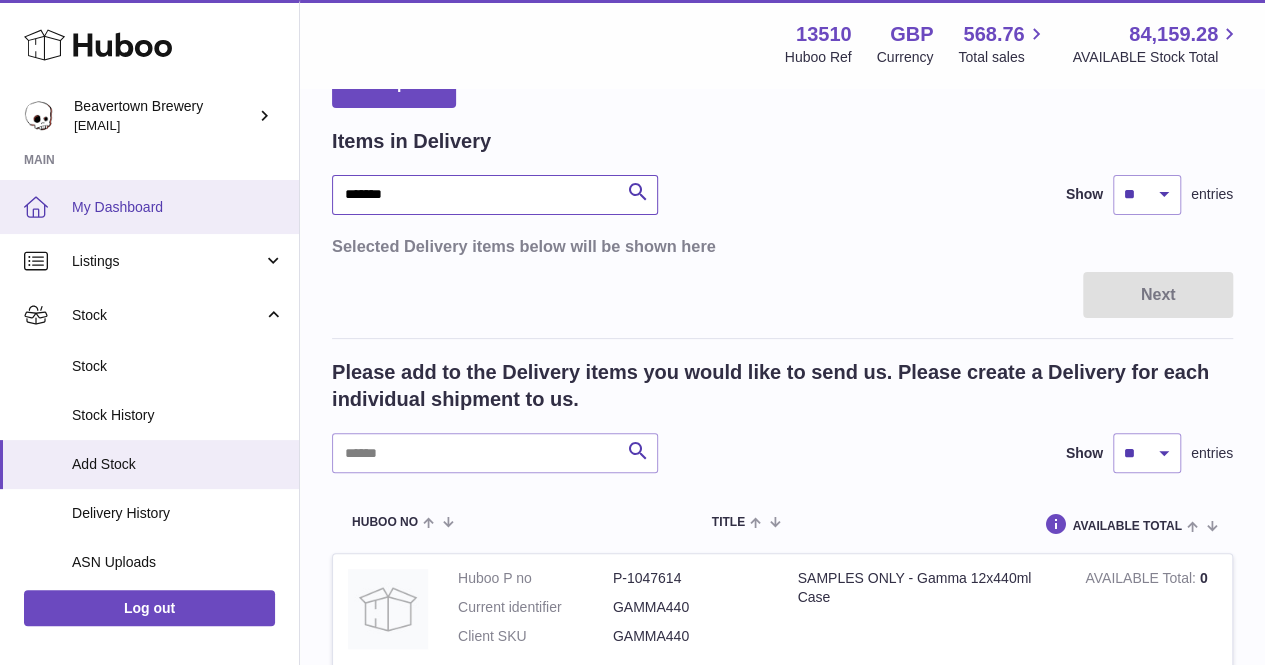 click on "Huboo
Beavertown Brewery
[EMAIL]     Main     My Dashboard       Listings     Not with Huboo Listings with Huboo Bundles   Stock     Stock Stock History Add Stock Delivery History ASN Uploads   Sales     Sales Add Manual Order   Orders     Orders Add Manual Order   Usage       Invoicing and Payments     Billing History Storage History Direct Debits Account Balance   Cases       Channels       Settings       Returns       Log out   Menu   Huboo     13510   Huboo Ref    GBP   Currency   568.76     Total sales   84,159.28     AVAILABLE Stock Total   Currency   GBP   Total sales   568.76   AVAILABLE Stock Total   84,159.28   Create stock delivery - upload to Huboo the delivery details and expected incoming stock
CSV Upload
Items in Delivery   *******     Search
Show
** ** ** ***
entries
Selected Delivery items below will be shown here
Next" at bounding box center (632, 1399) 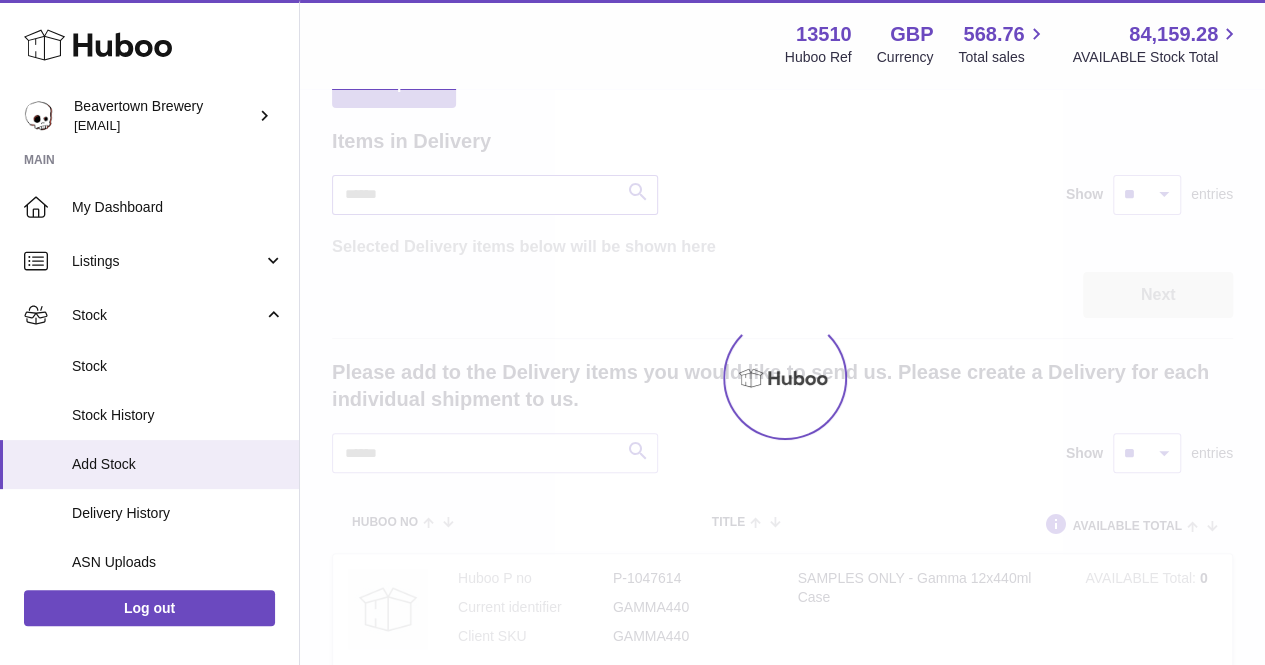 scroll, scrollTop: 100, scrollLeft: 0, axis: vertical 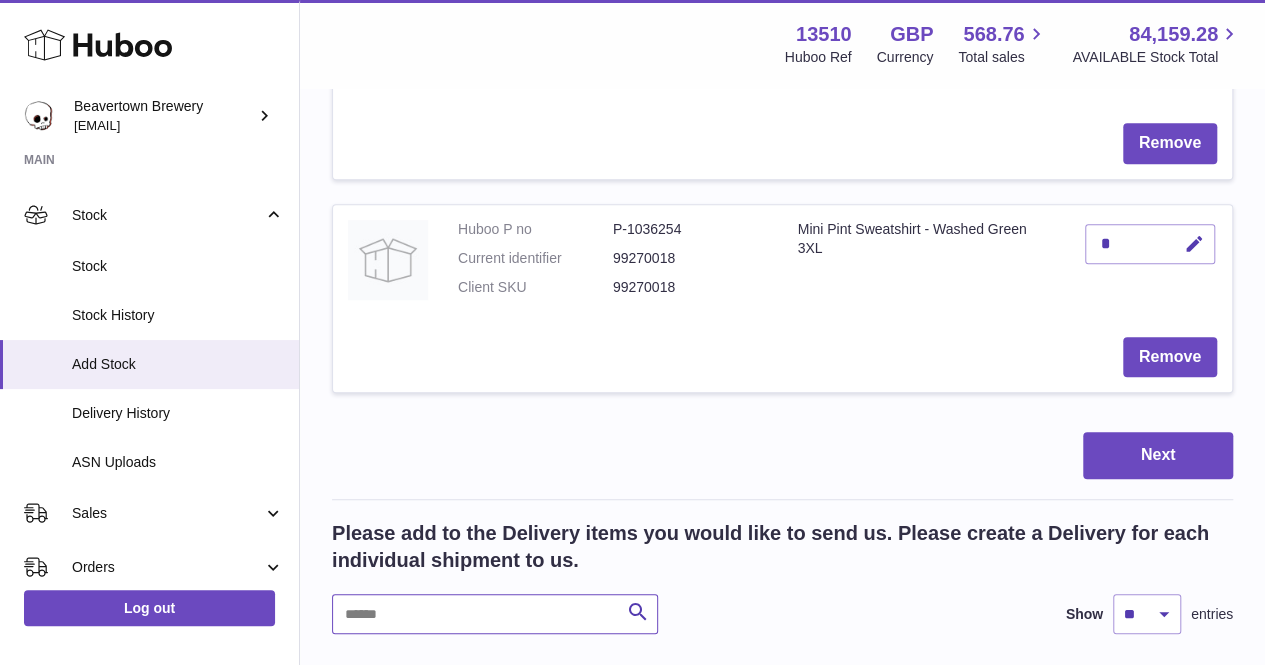 click at bounding box center [495, 614] 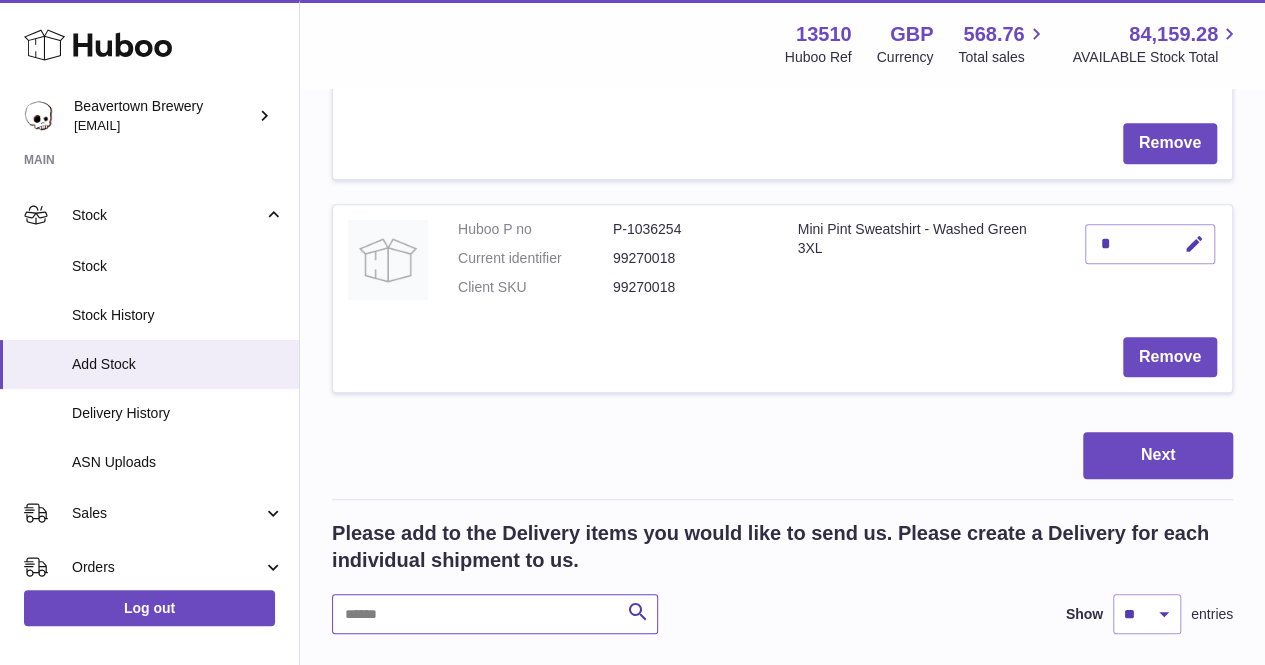 paste on "*******" 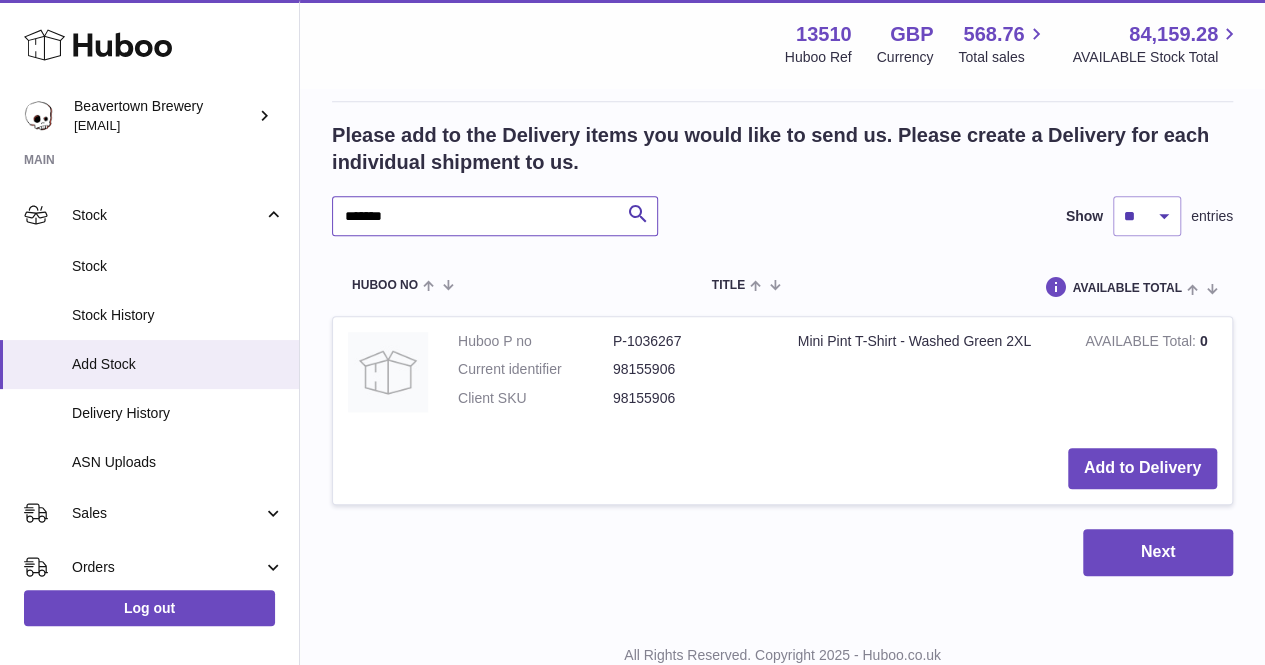 scroll, scrollTop: 844, scrollLeft: 0, axis: vertical 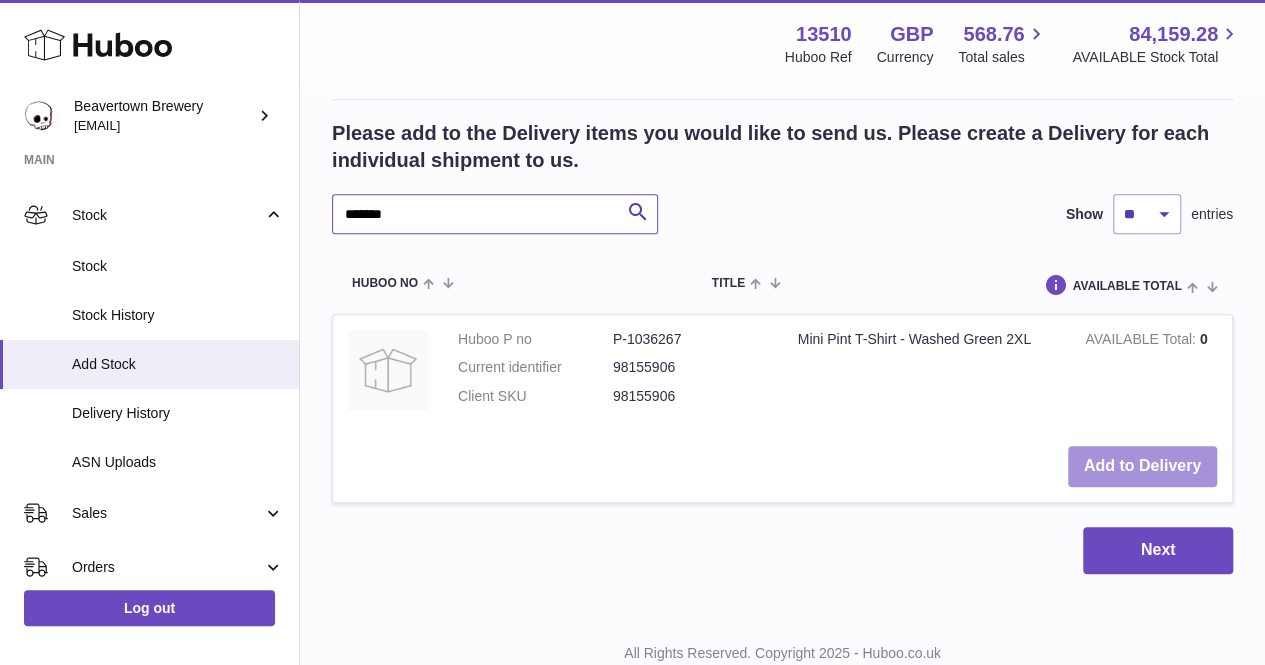 type on "*******" 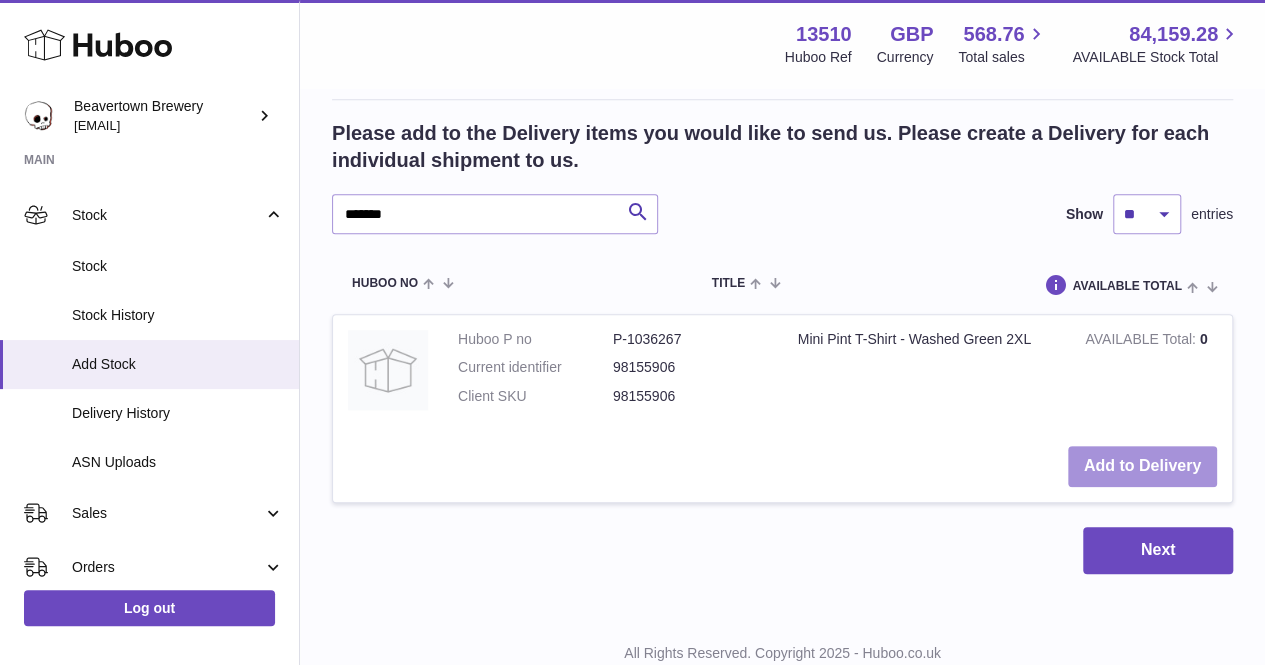 click on "Add to Delivery" at bounding box center (1142, 466) 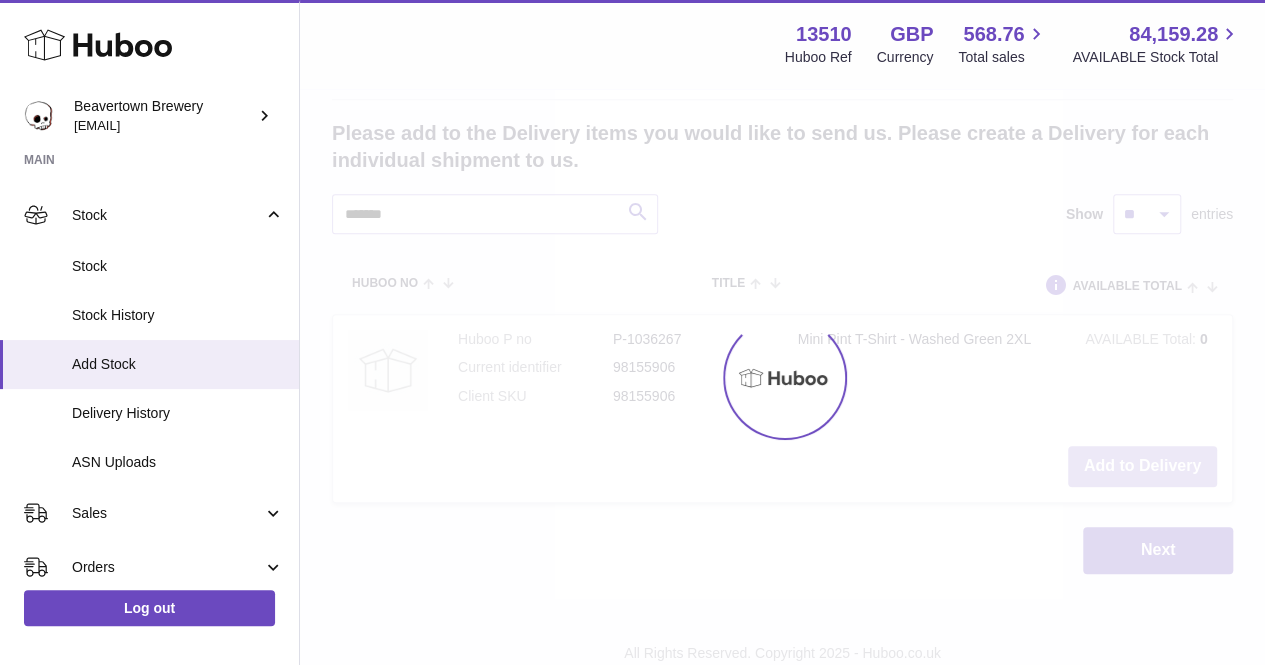 type 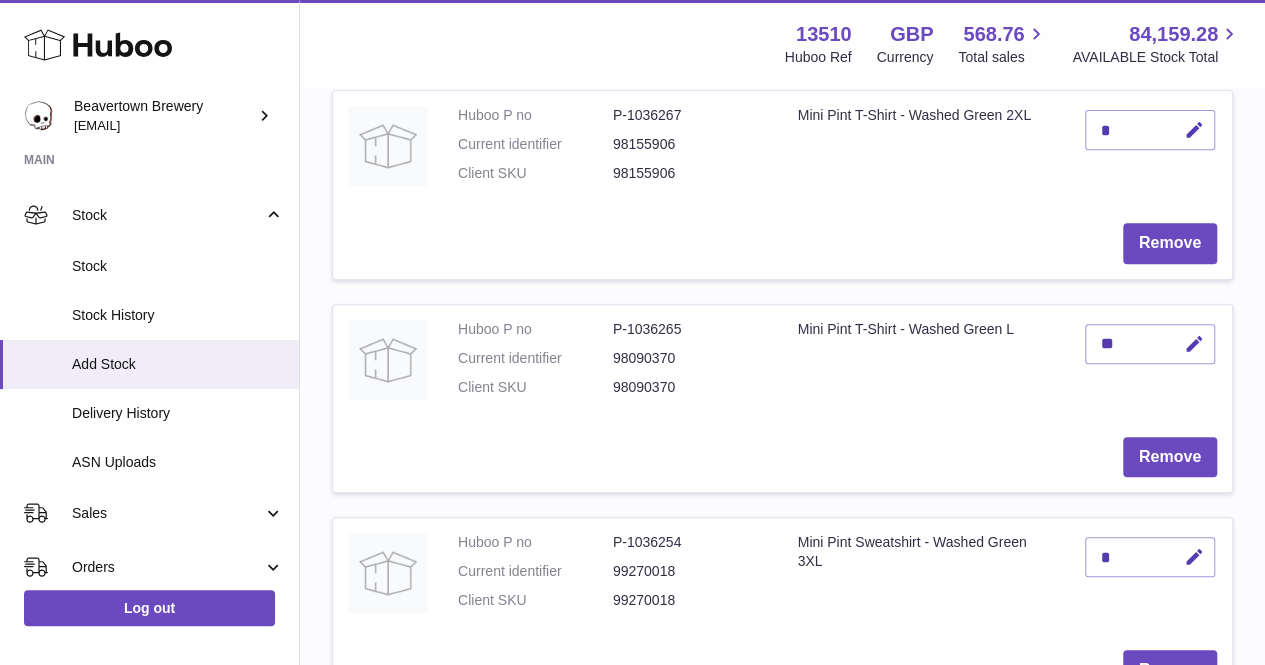 scroll, scrollTop: 244, scrollLeft: 0, axis: vertical 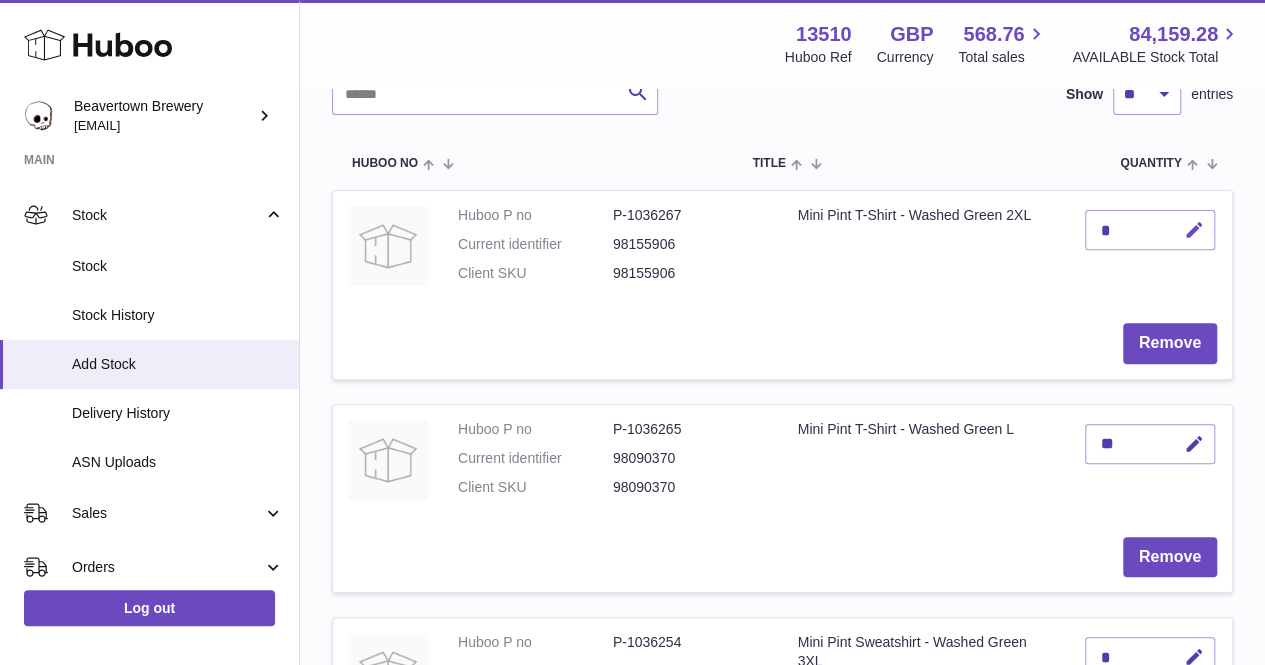 click at bounding box center (1194, 230) 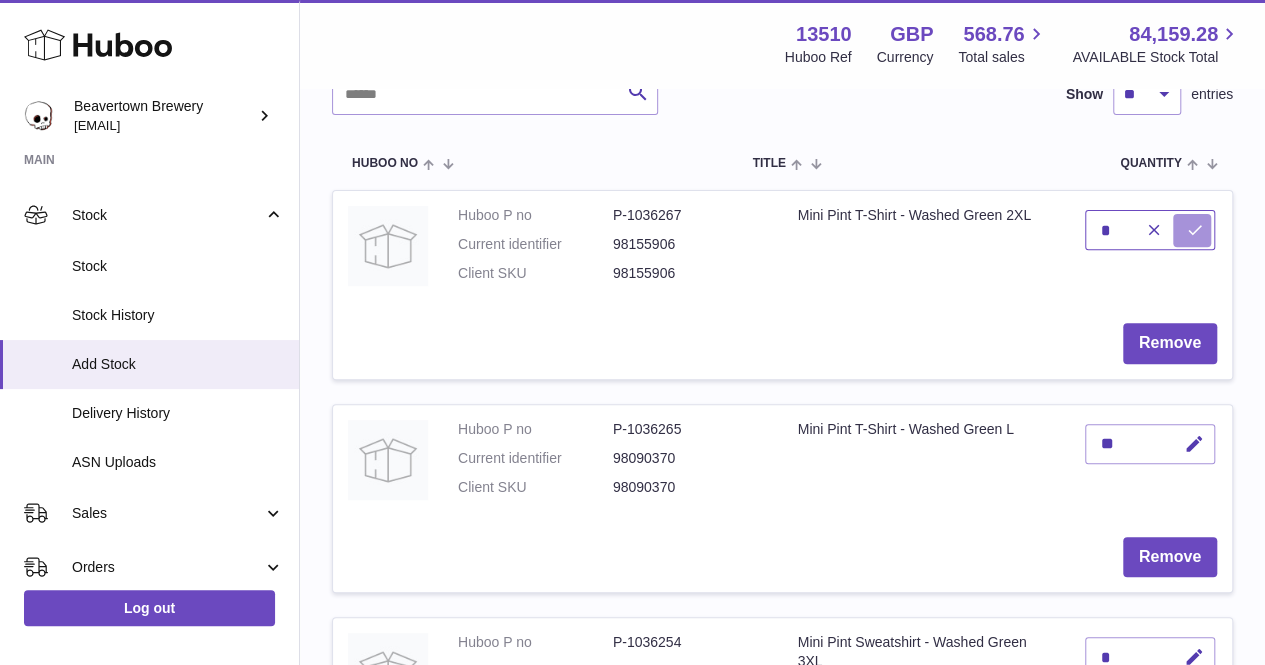 type on "*" 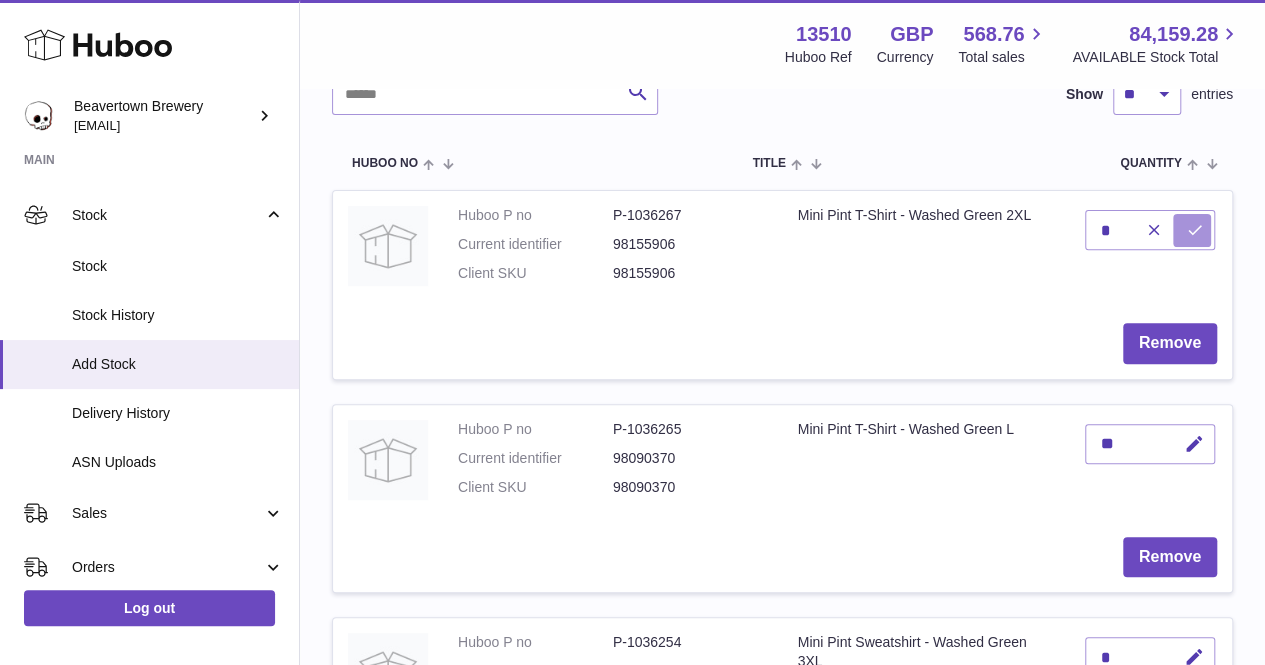 click at bounding box center (1192, 230) 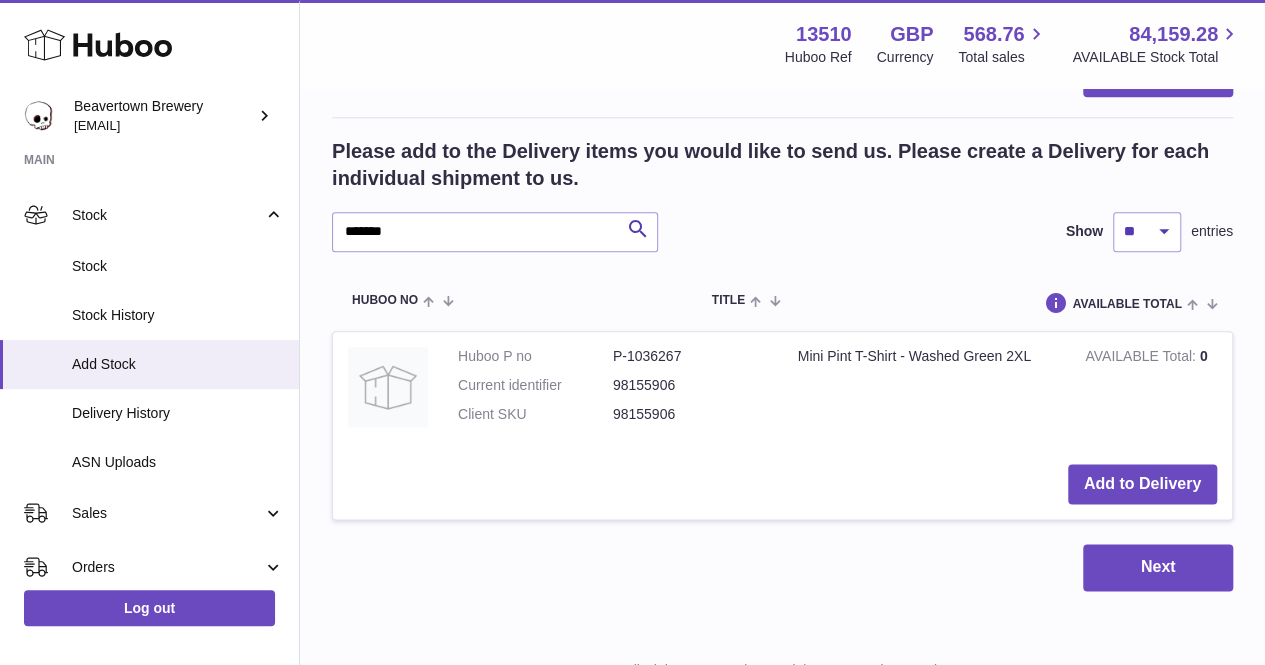 scroll, scrollTop: 1121, scrollLeft: 0, axis: vertical 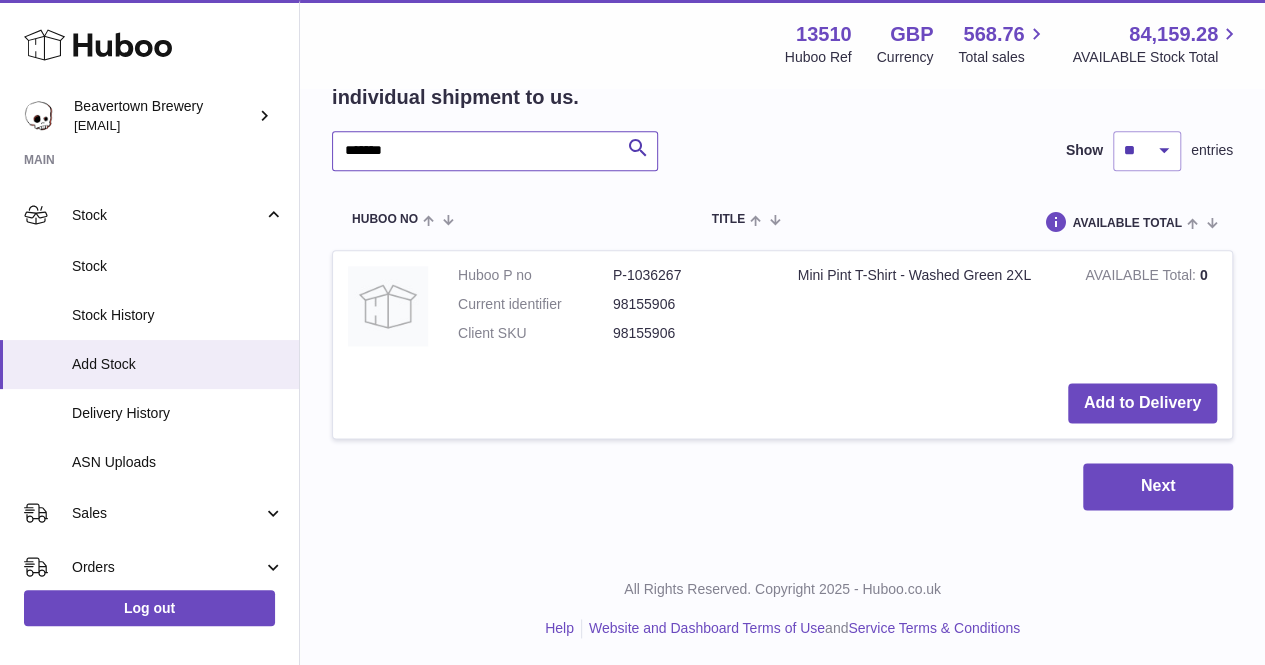 drag, startPoint x: 409, startPoint y: 145, endPoint x: 330, endPoint y: 155, distance: 79.630394 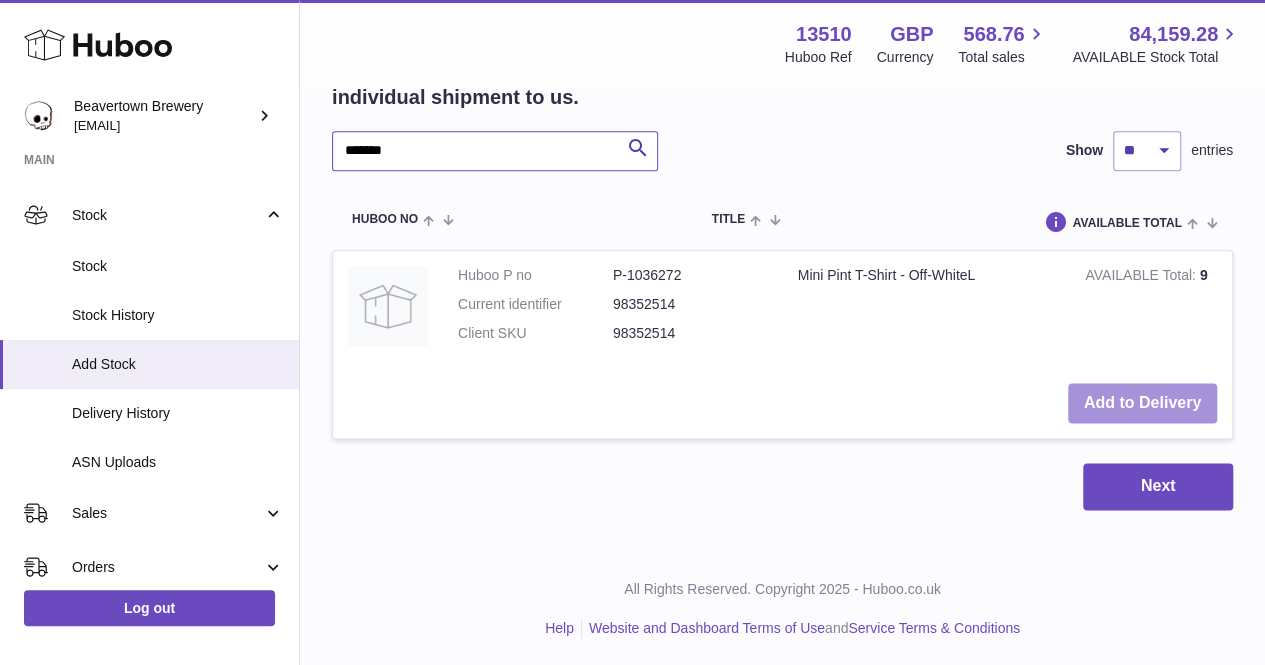 type on "*******" 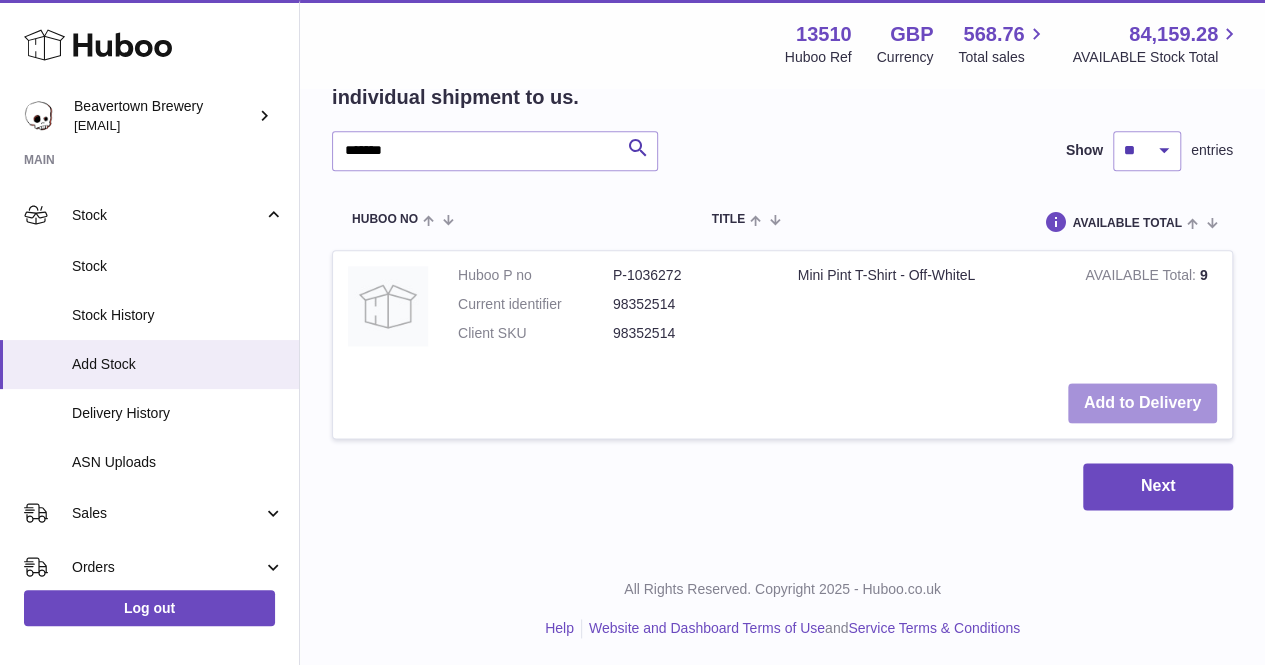 click on "Add to Delivery" at bounding box center [1142, 403] 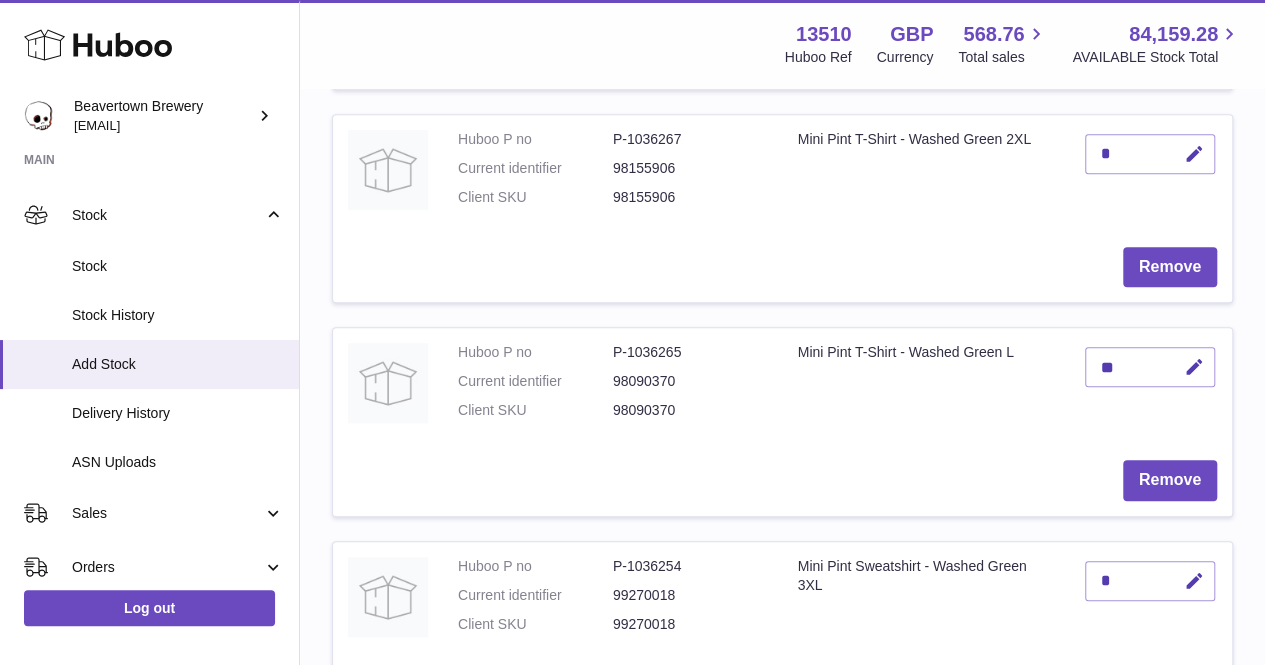 scroll, scrollTop: 134, scrollLeft: 0, axis: vertical 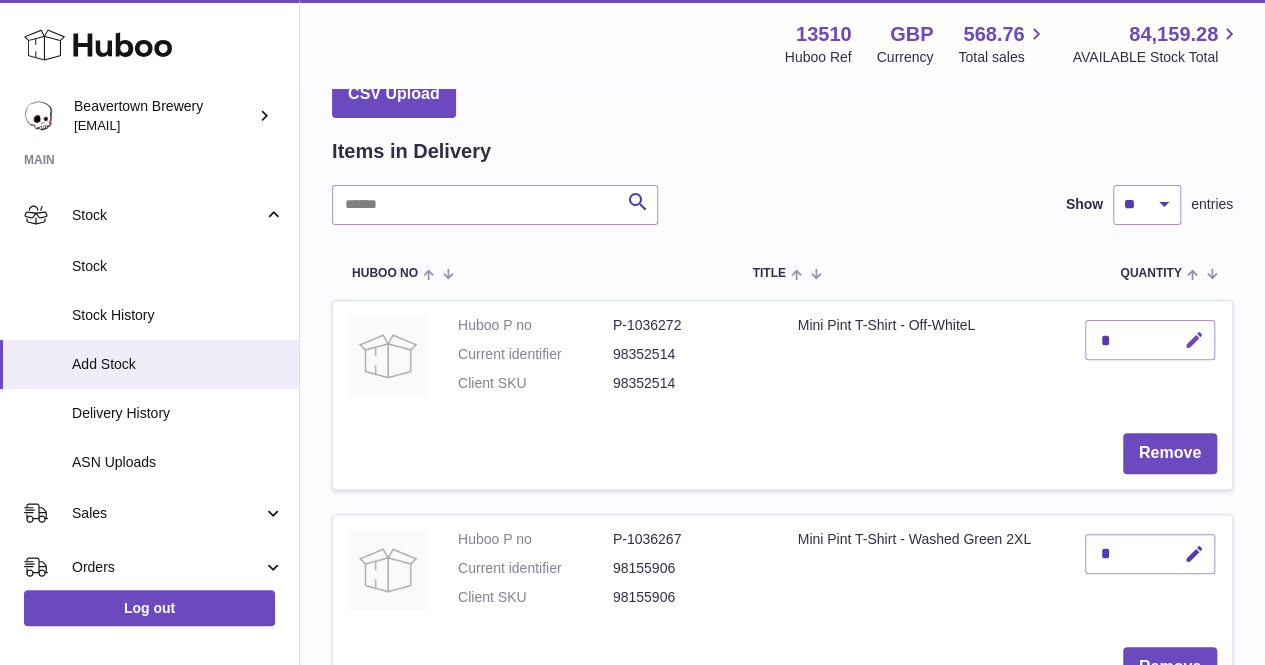 click at bounding box center [1191, 340] 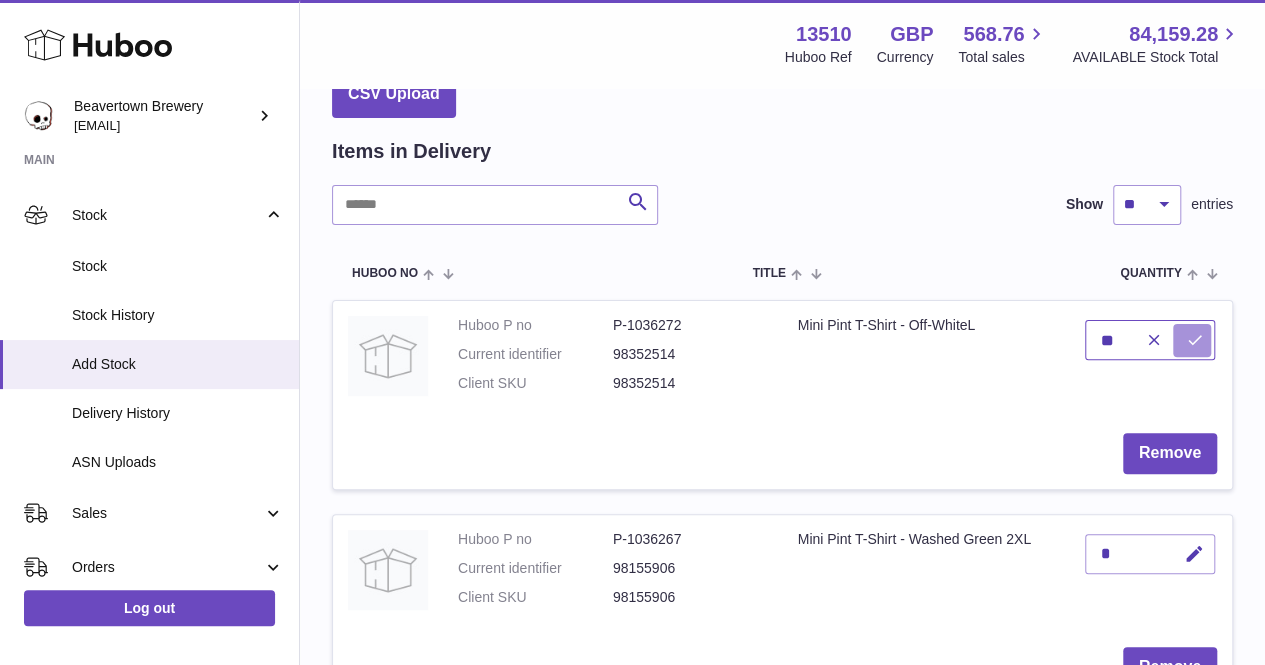 type on "**" 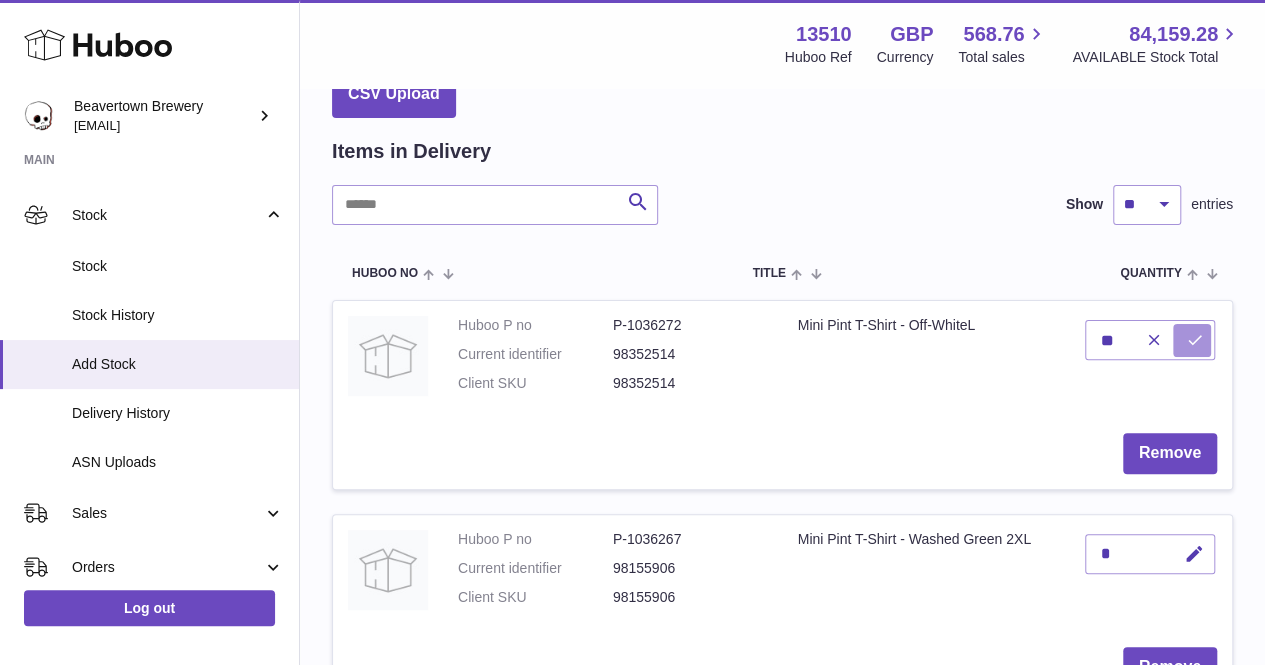 click at bounding box center [1192, 340] 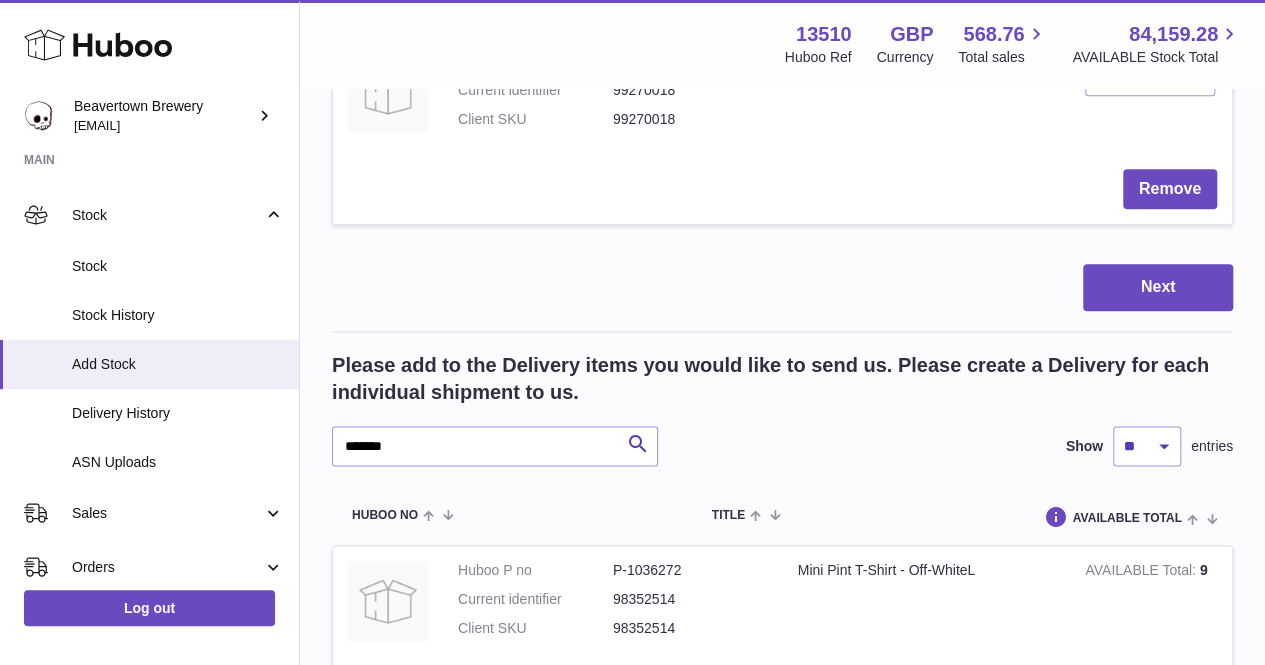 scroll, scrollTop: 1134, scrollLeft: 0, axis: vertical 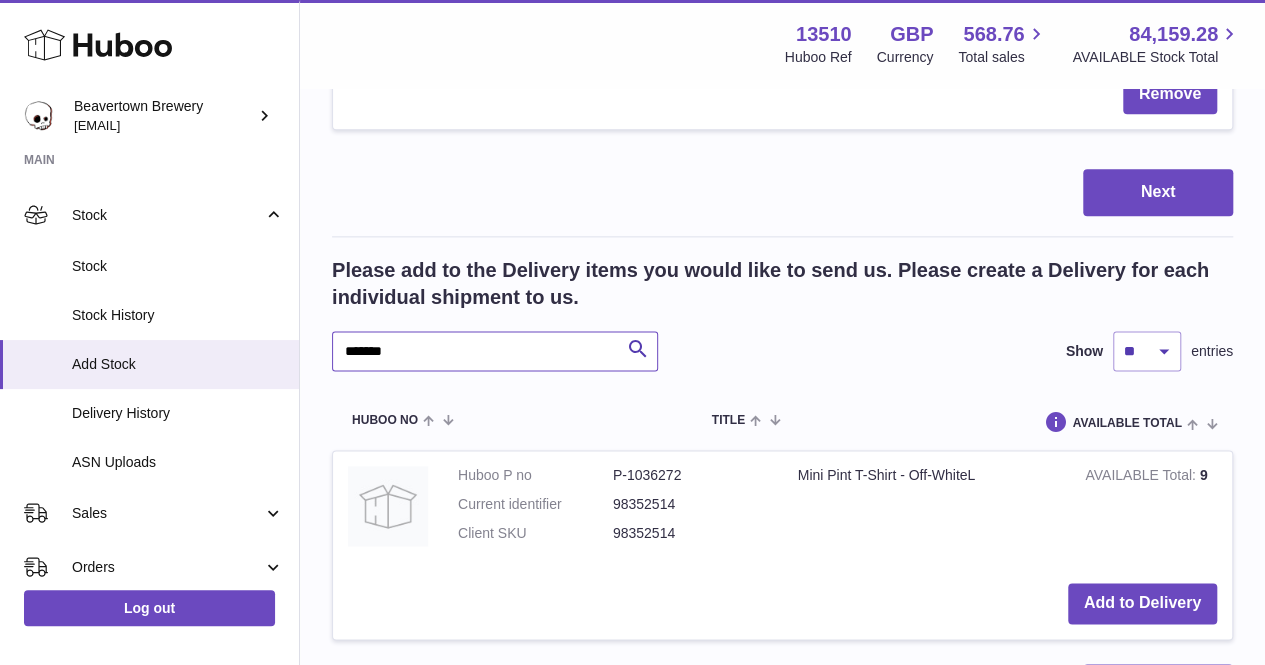 drag, startPoint x: 446, startPoint y: 347, endPoint x: 321, endPoint y: 350, distance: 125.035995 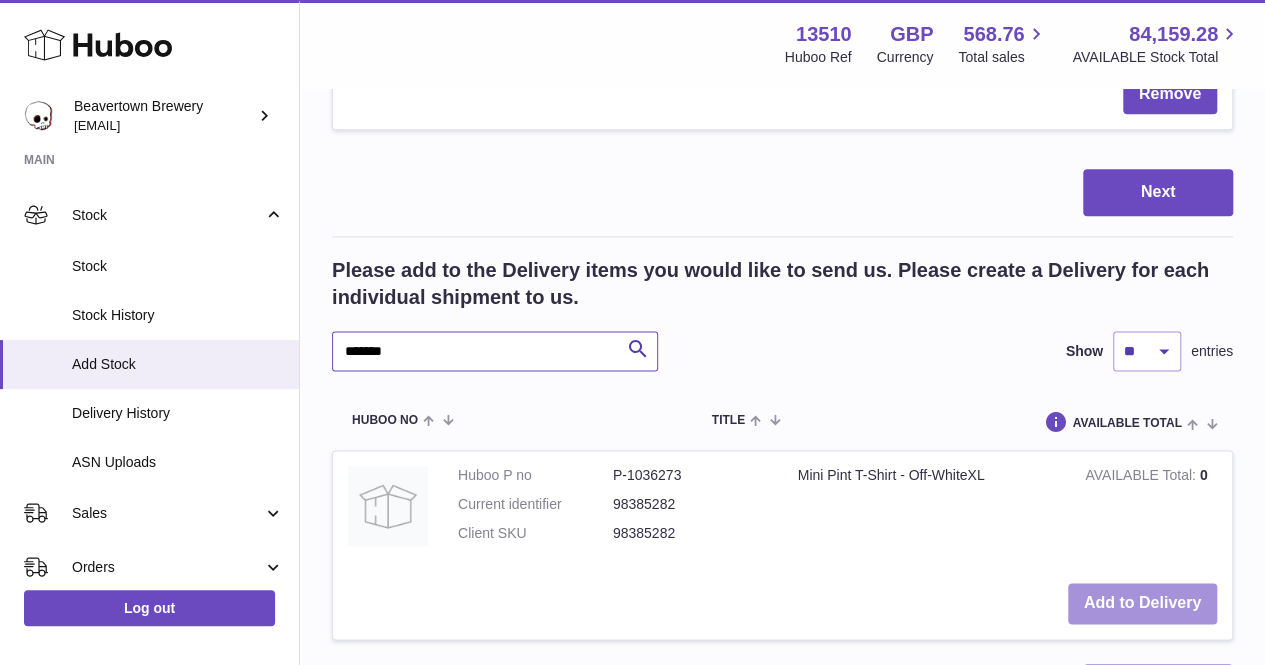 type on "*******" 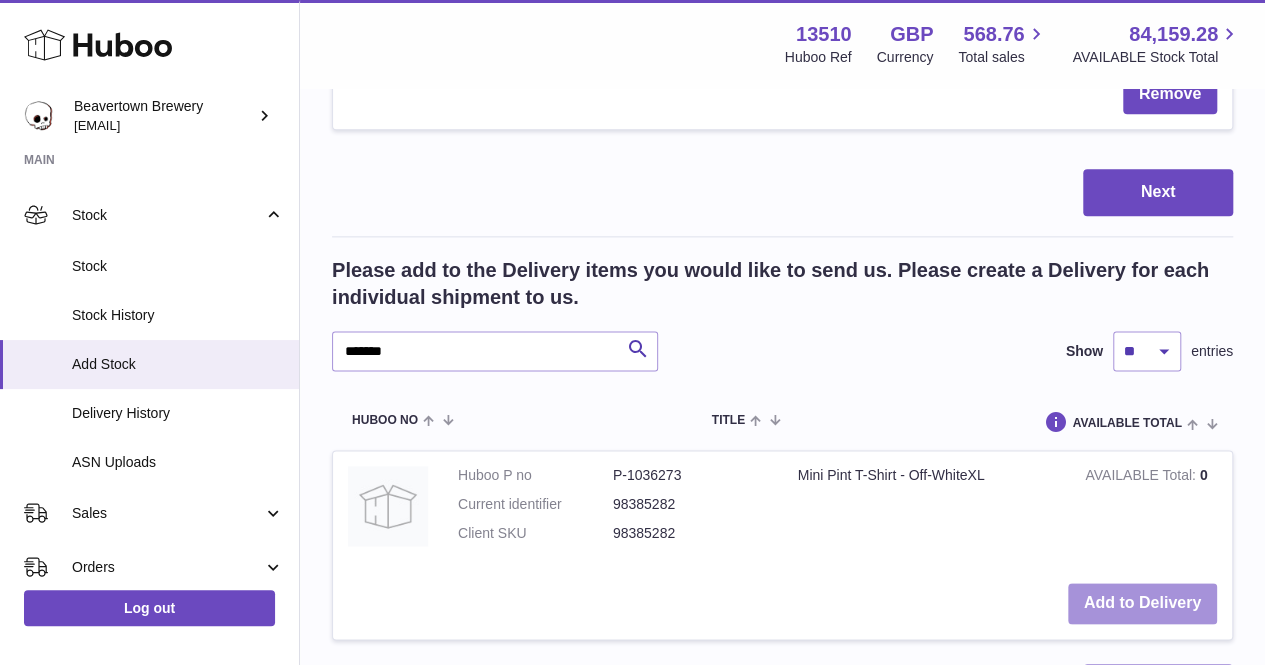 click on "Add to Delivery" at bounding box center (1142, 603) 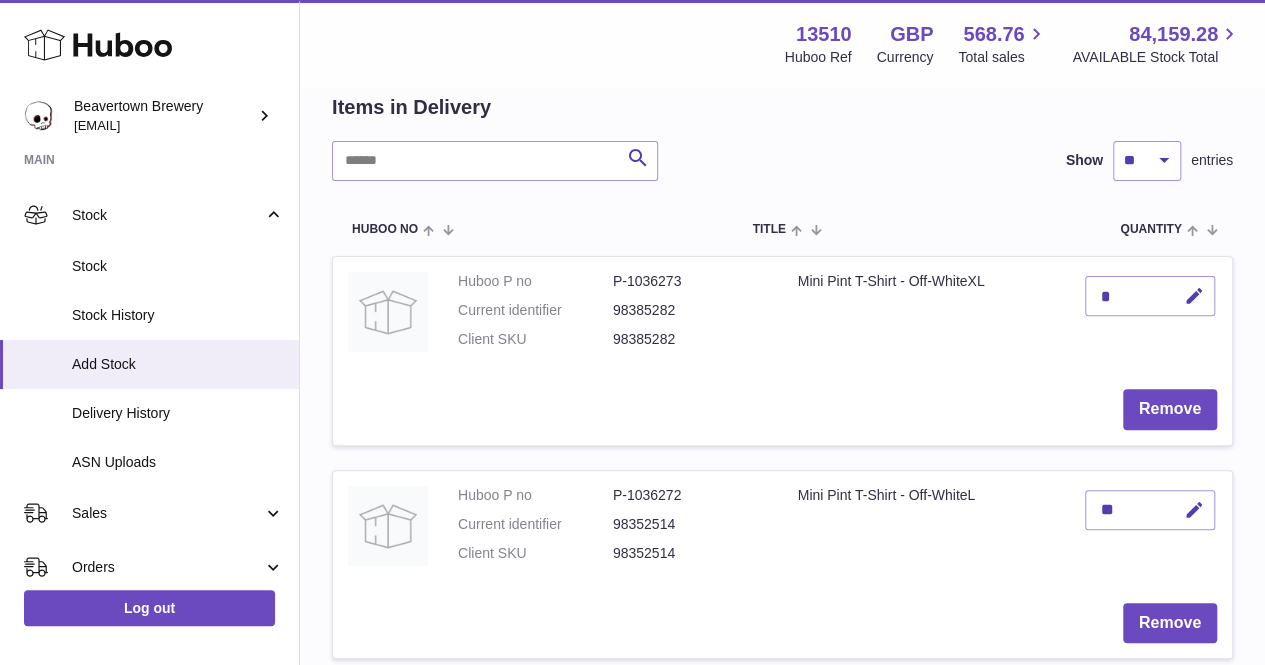 scroll, scrollTop: 146, scrollLeft: 0, axis: vertical 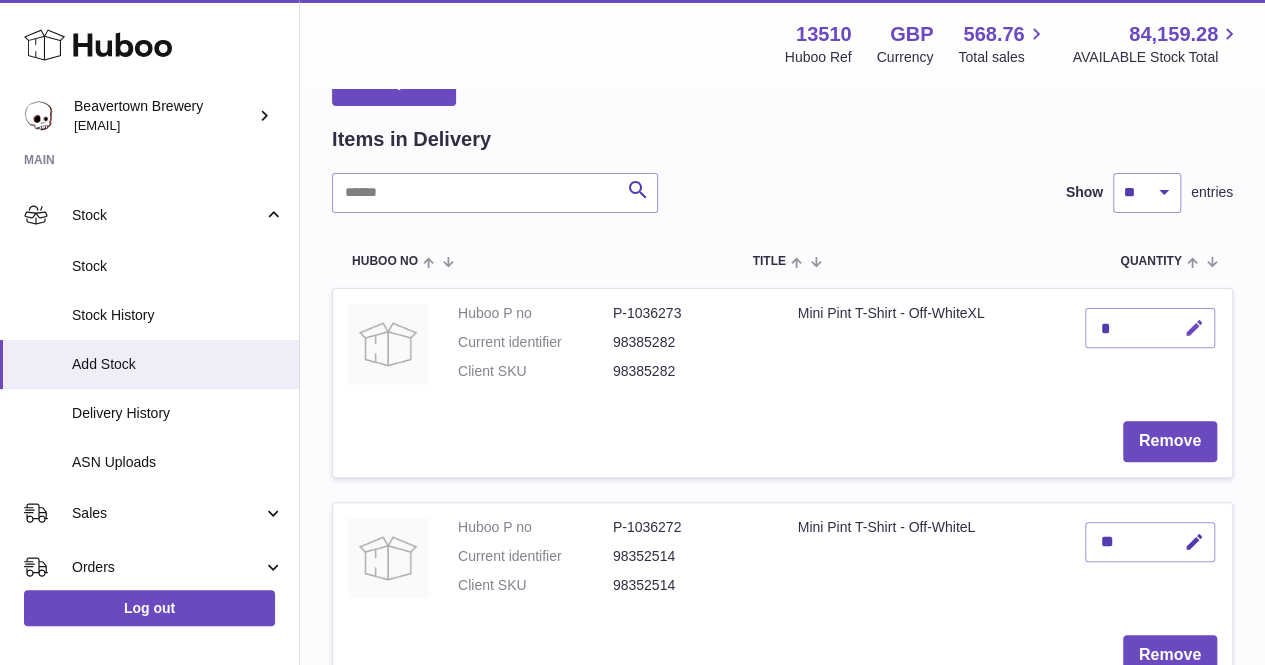 click at bounding box center (1194, 328) 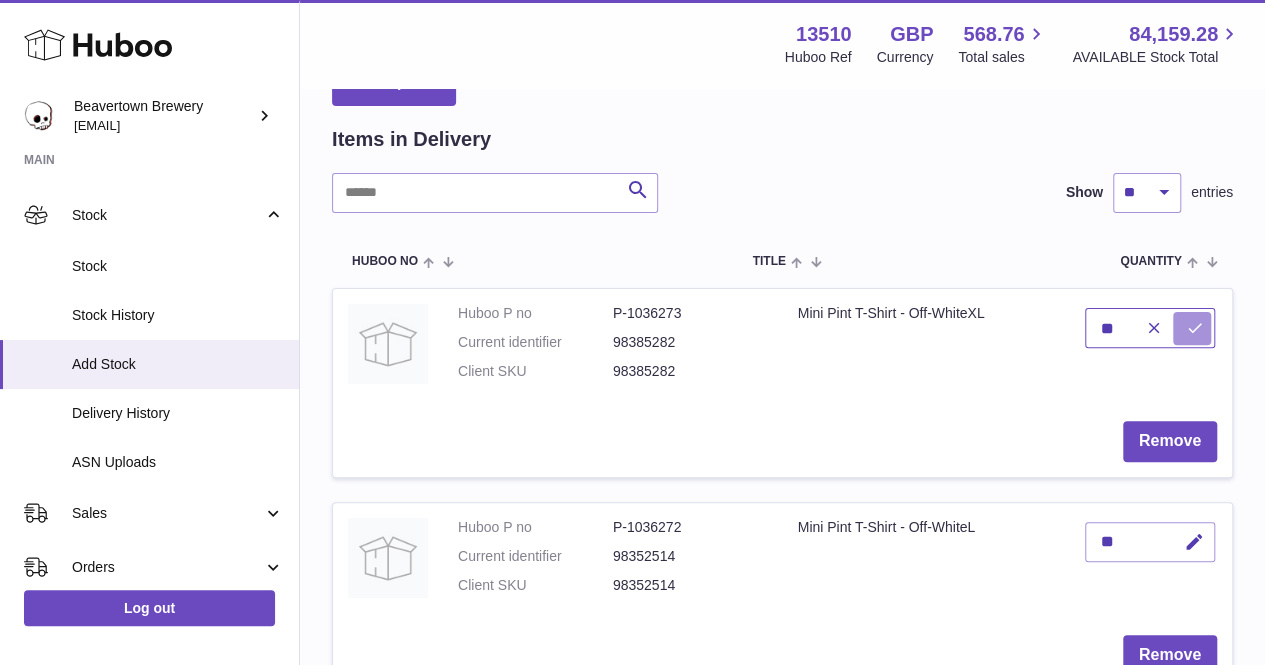 type on "**" 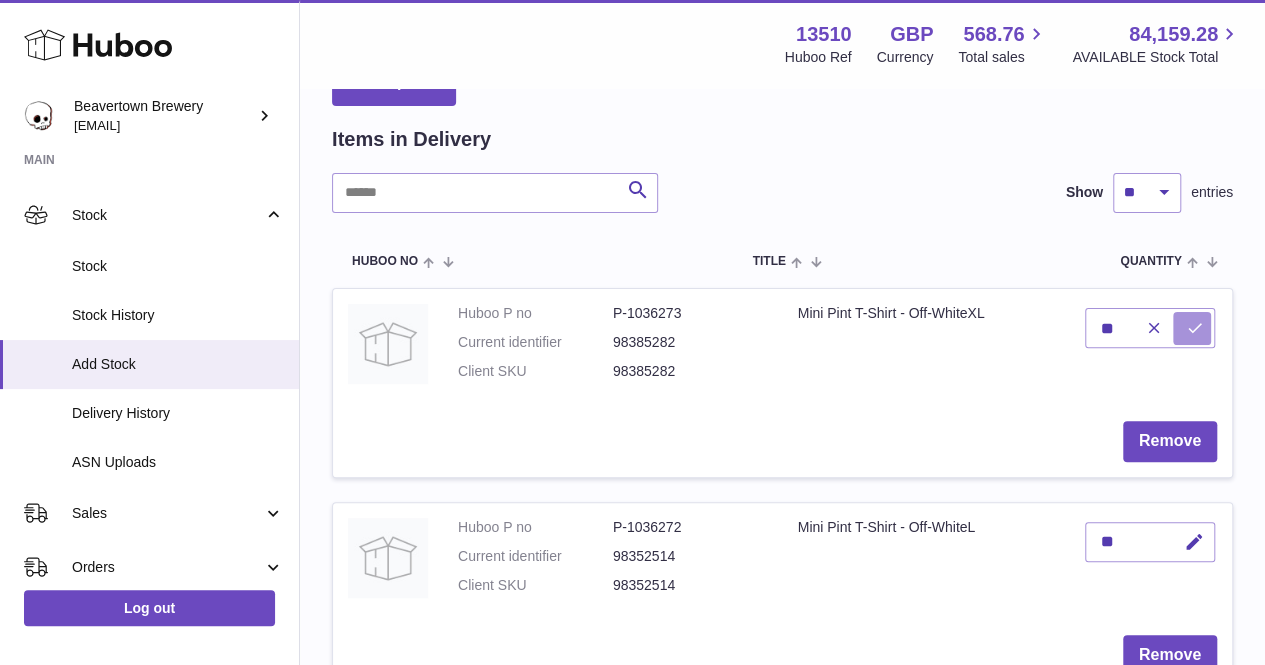click at bounding box center (1192, 328) 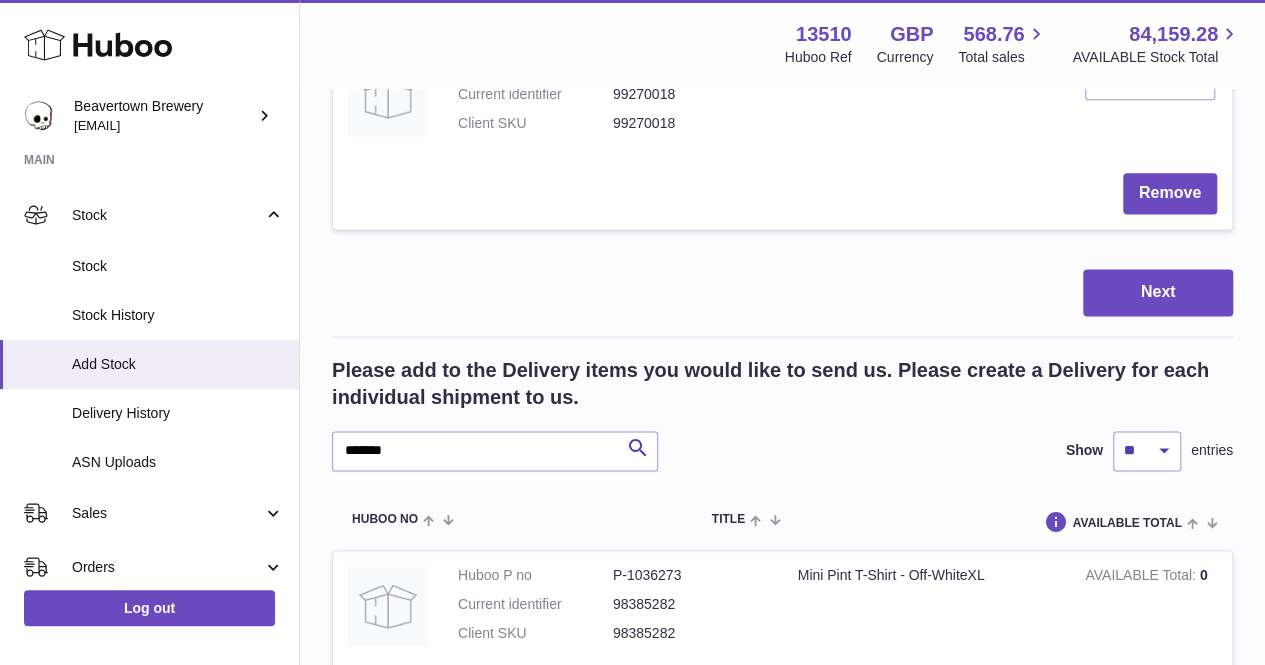 scroll, scrollTop: 1346, scrollLeft: 0, axis: vertical 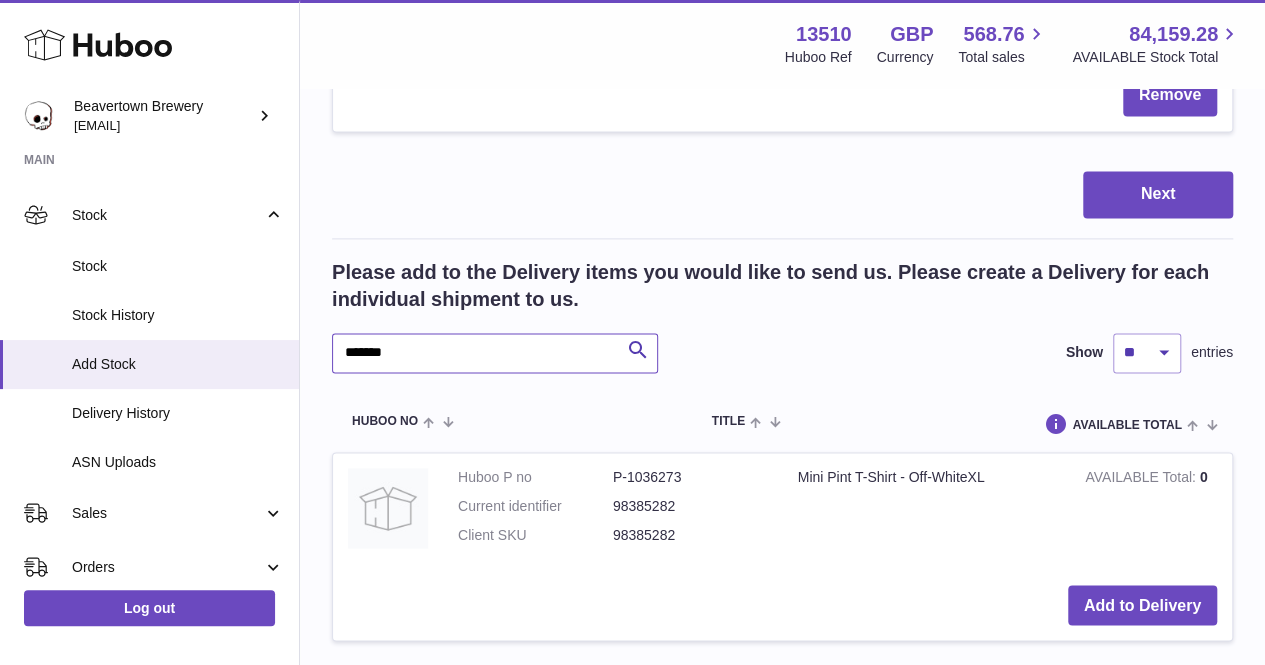 drag, startPoint x: 338, startPoint y: 349, endPoint x: 300, endPoint y: 349, distance: 38 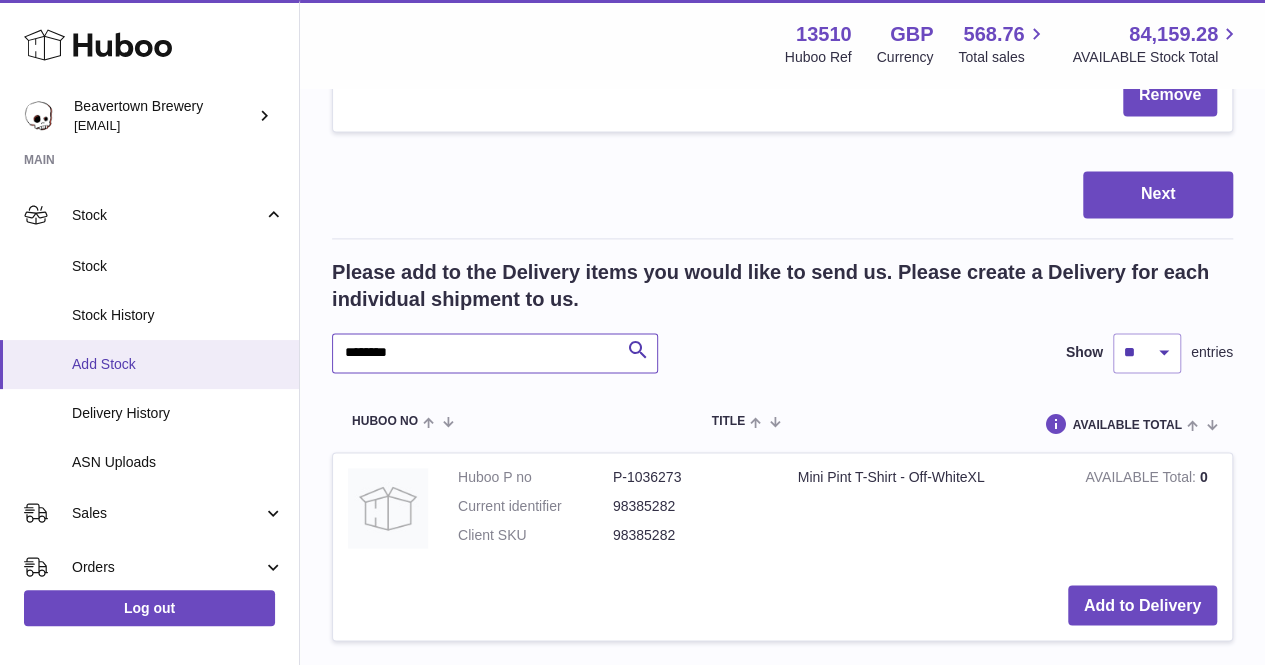 type on "*********" 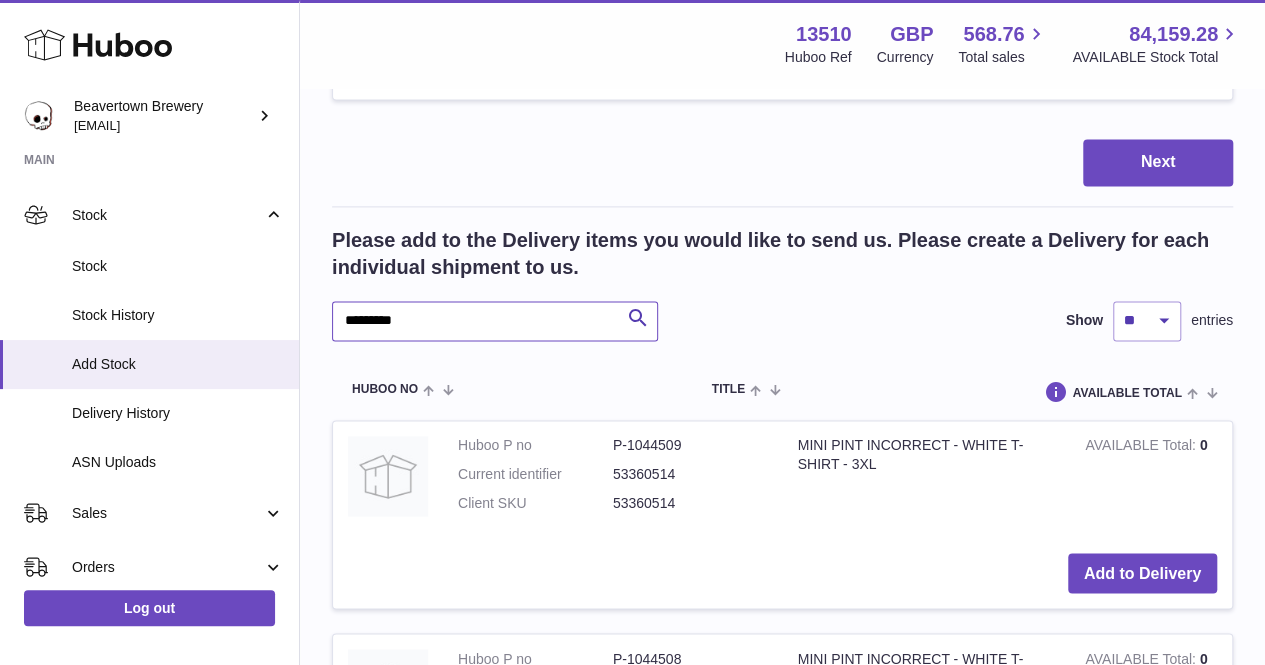 scroll, scrollTop: 1346, scrollLeft: 0, axis: vertical 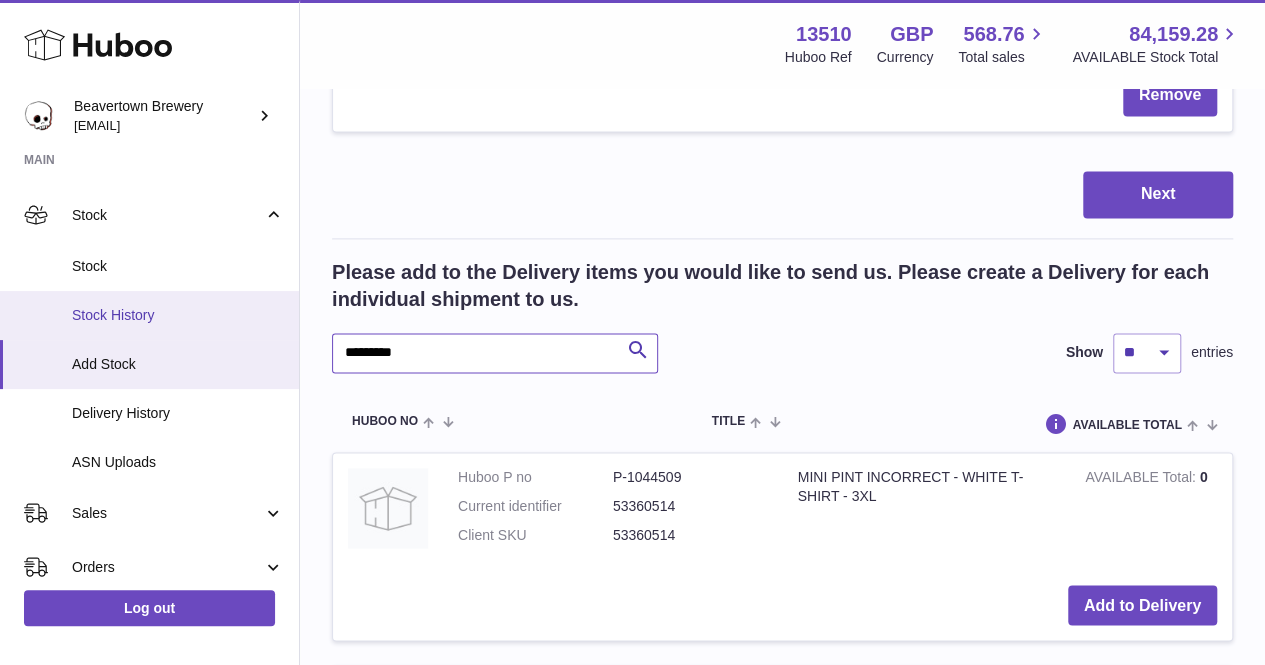 drag, startPoint x: 408, startPoint y: 349, endPoint x: 257, endPoint y: 324, distance: 153.05554 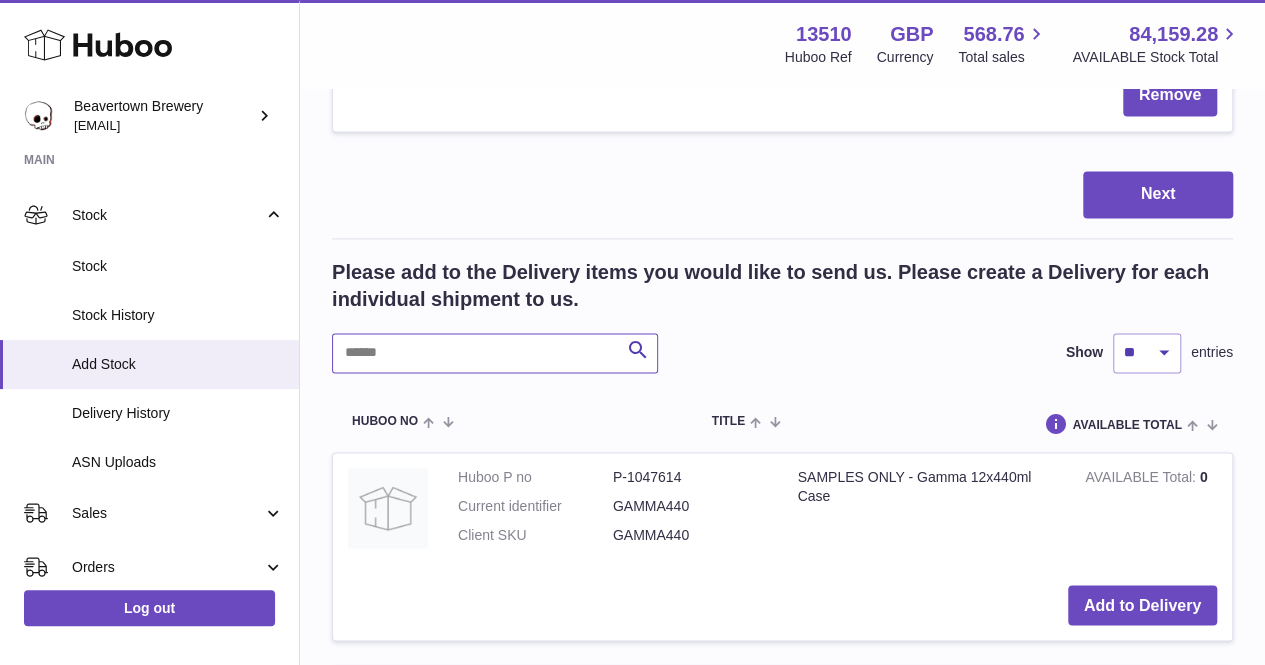 paste on "*******" 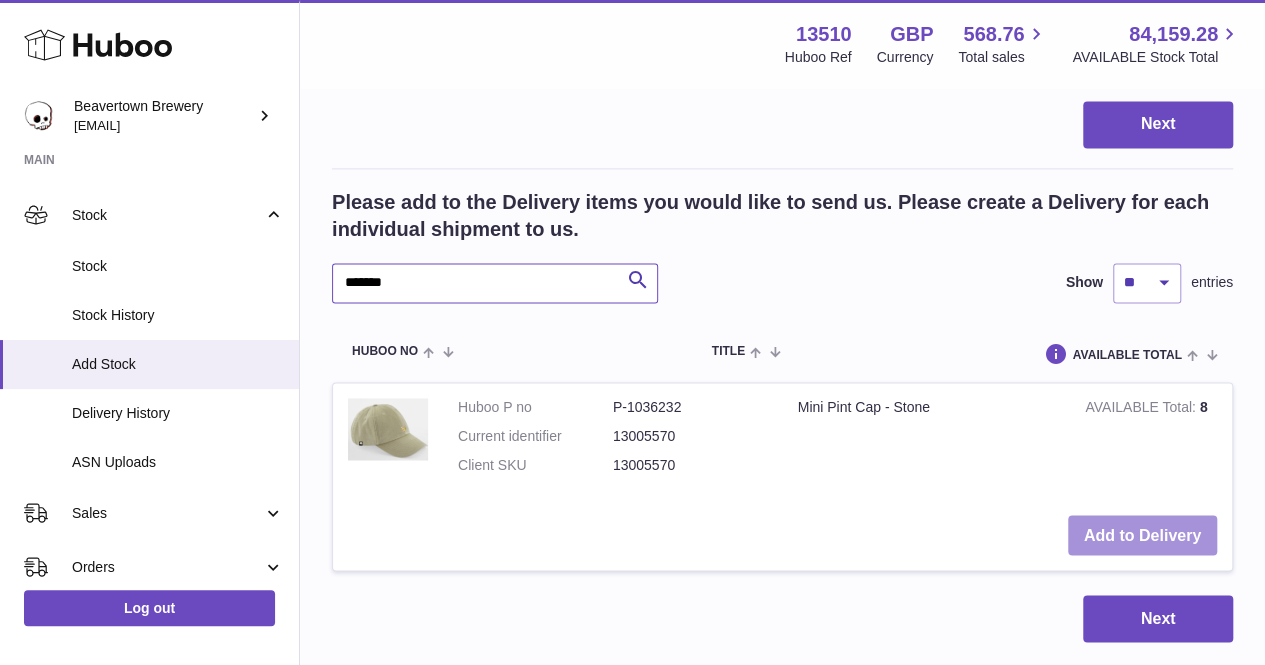 scroll, scrollTop: 1446, scrollLeft: 0, axis: vertical 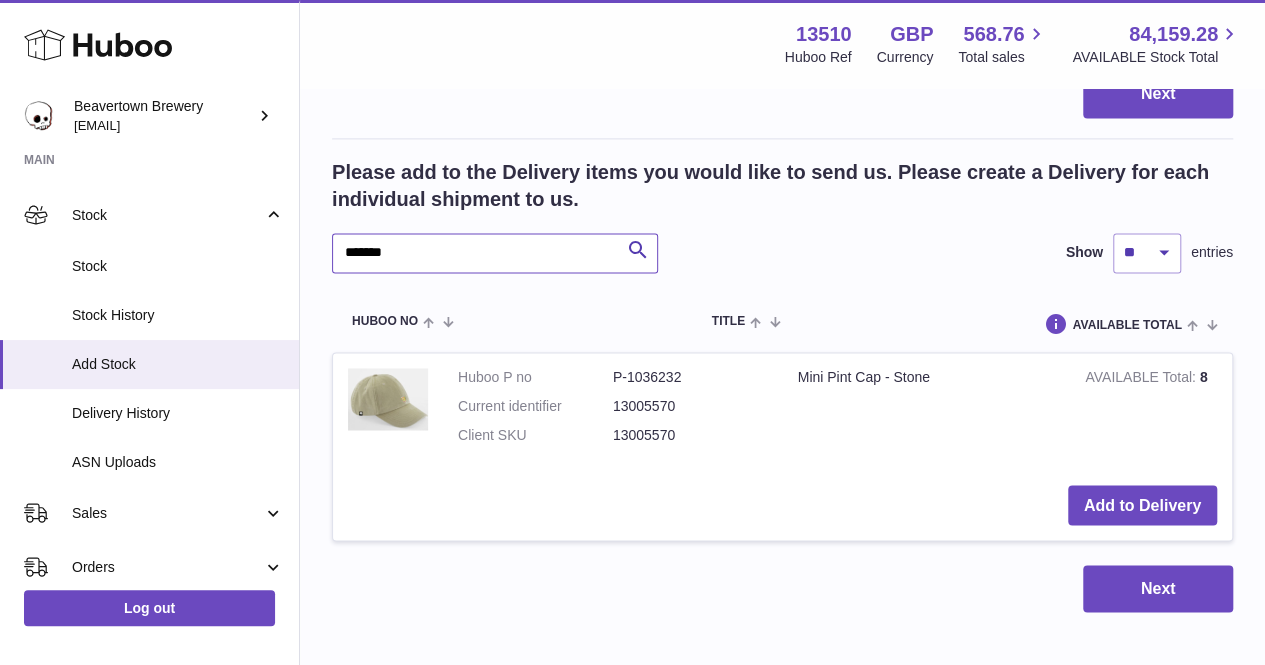 type on "*******" 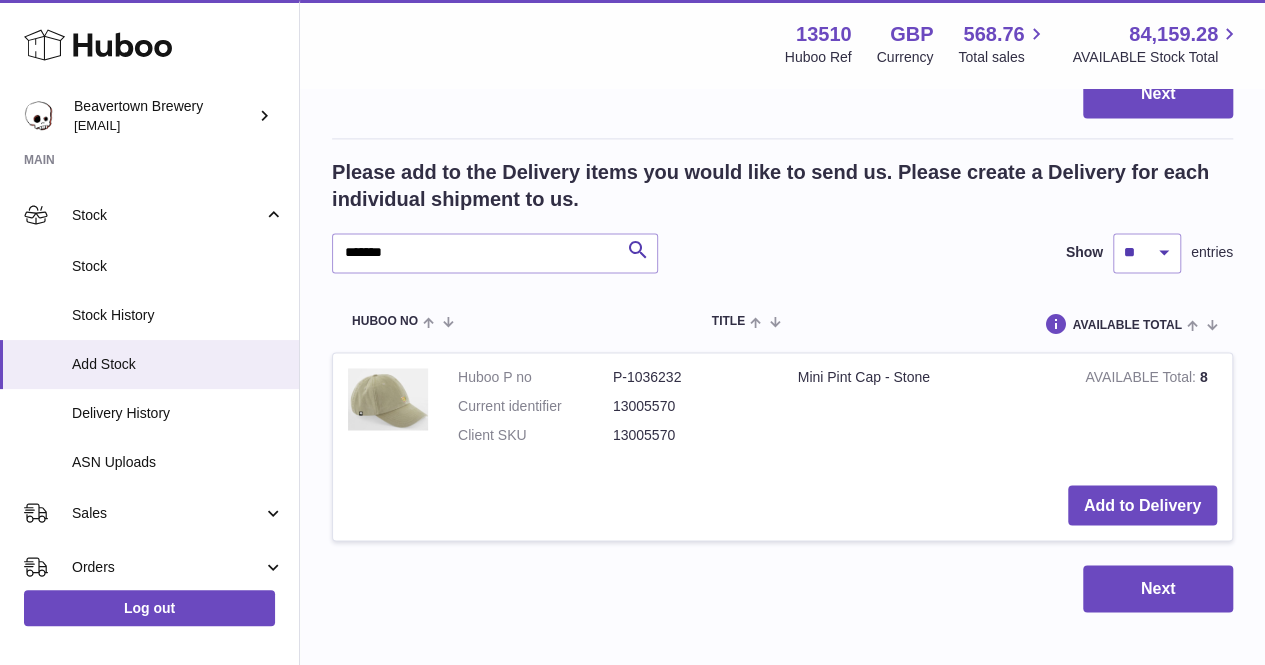click on "Add to Delivery" at bounding box center (782, 505) 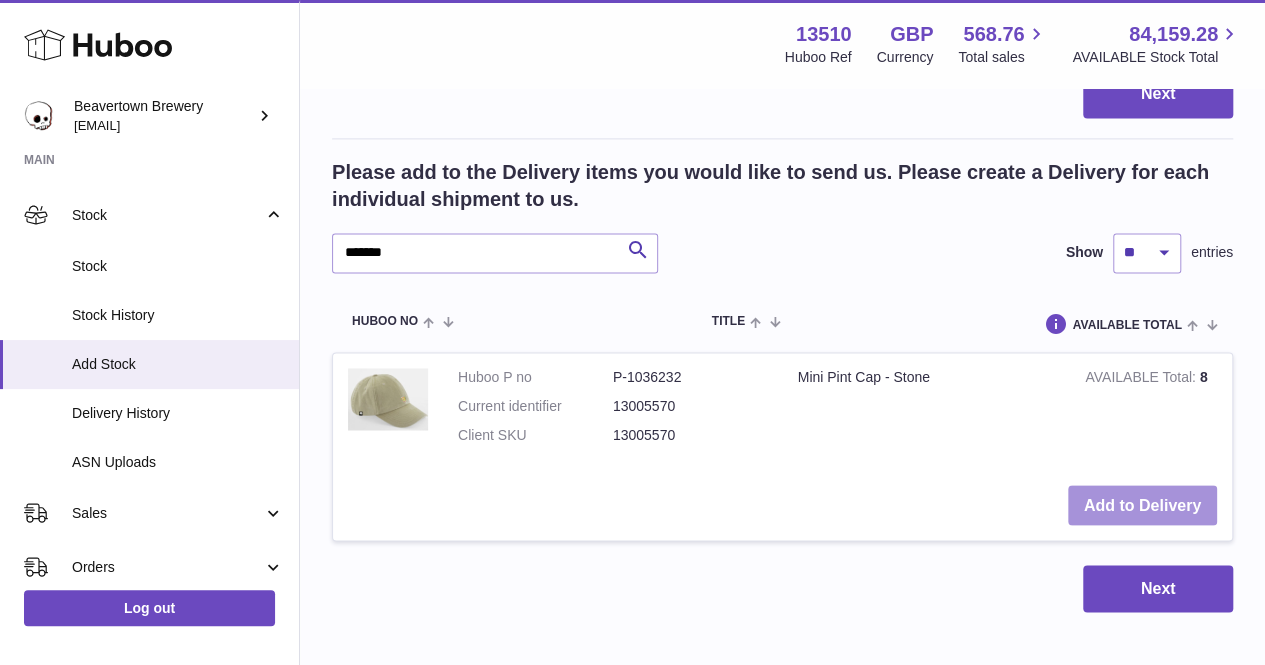 click on "Add to Delivery" at bounding box center [1142, 505] 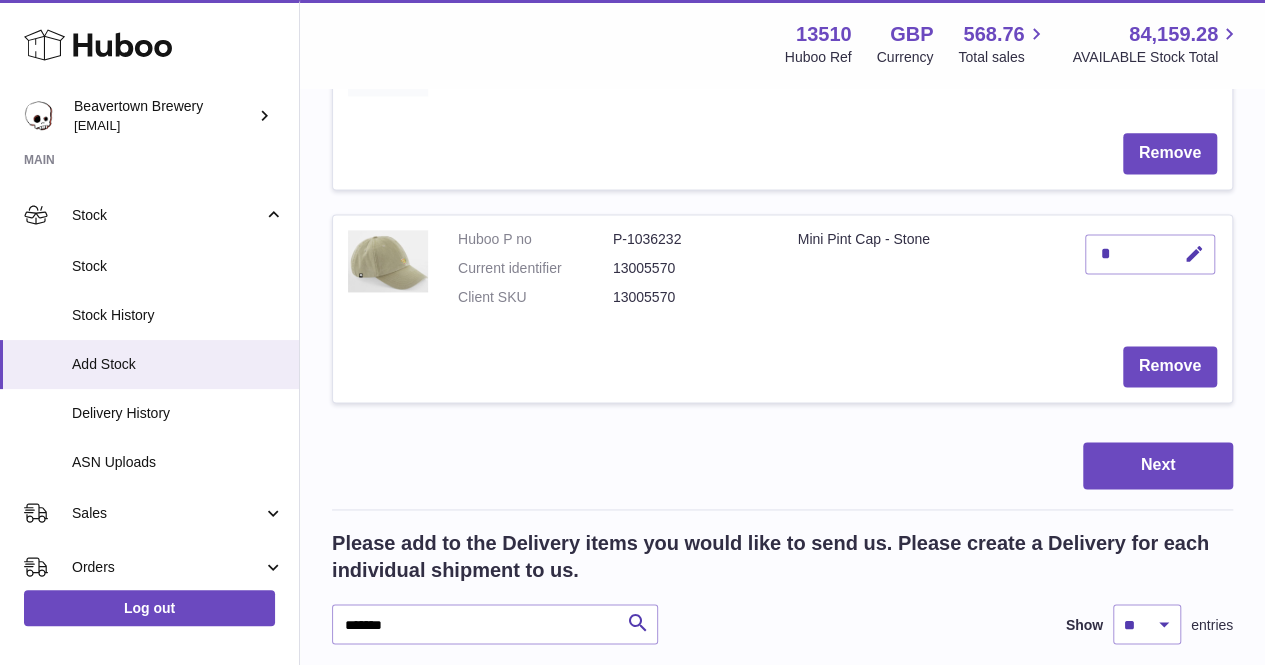 scroll, scrollTop: 1346, scrollLeft: 0, axis: vertical 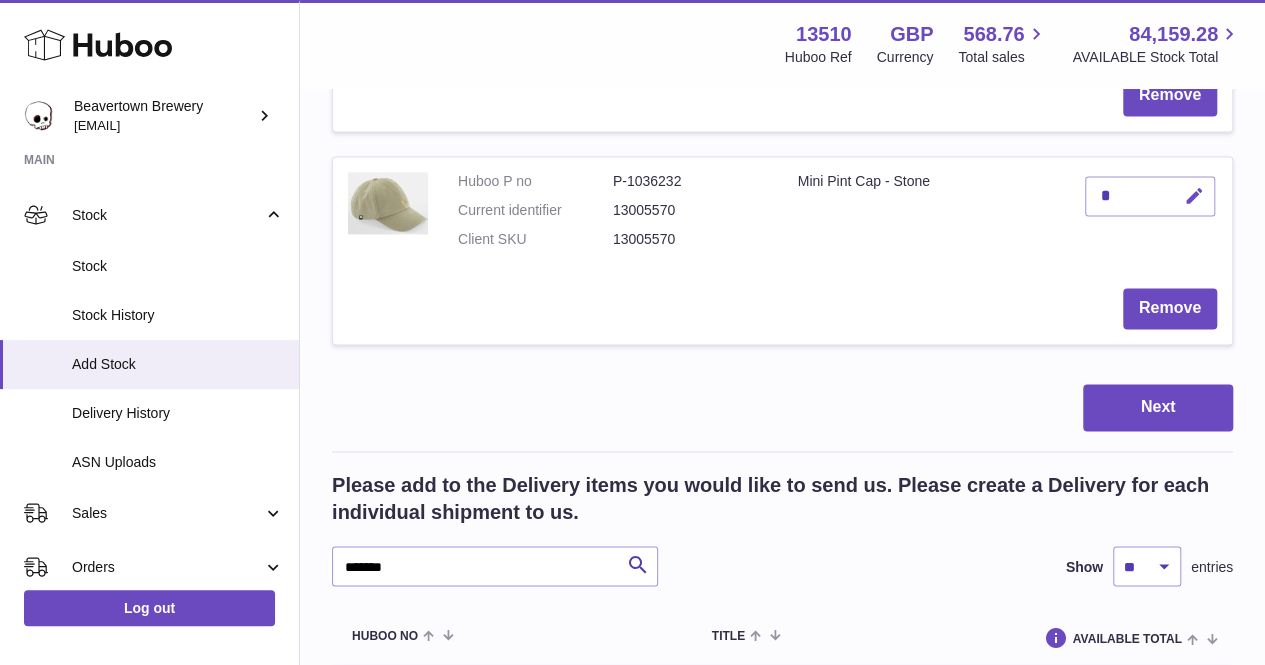 click at bounding box center (1191, 196) 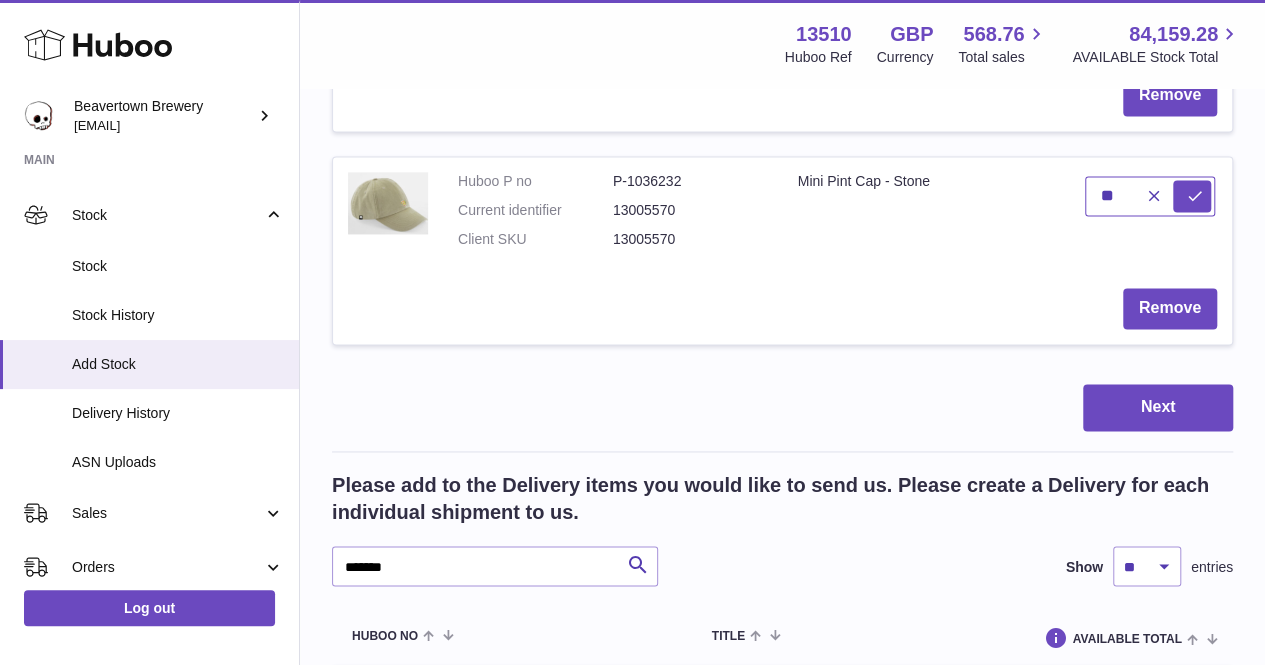 type on "**" 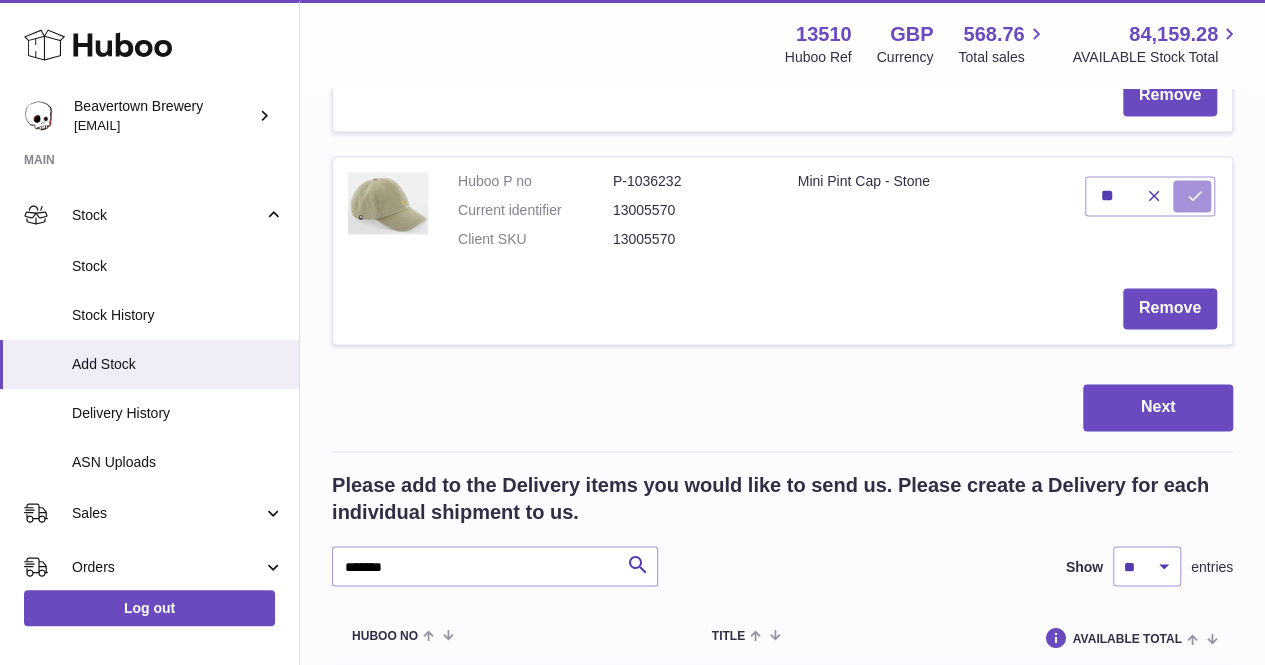 click on "**" at bounding box center [1151, 215] 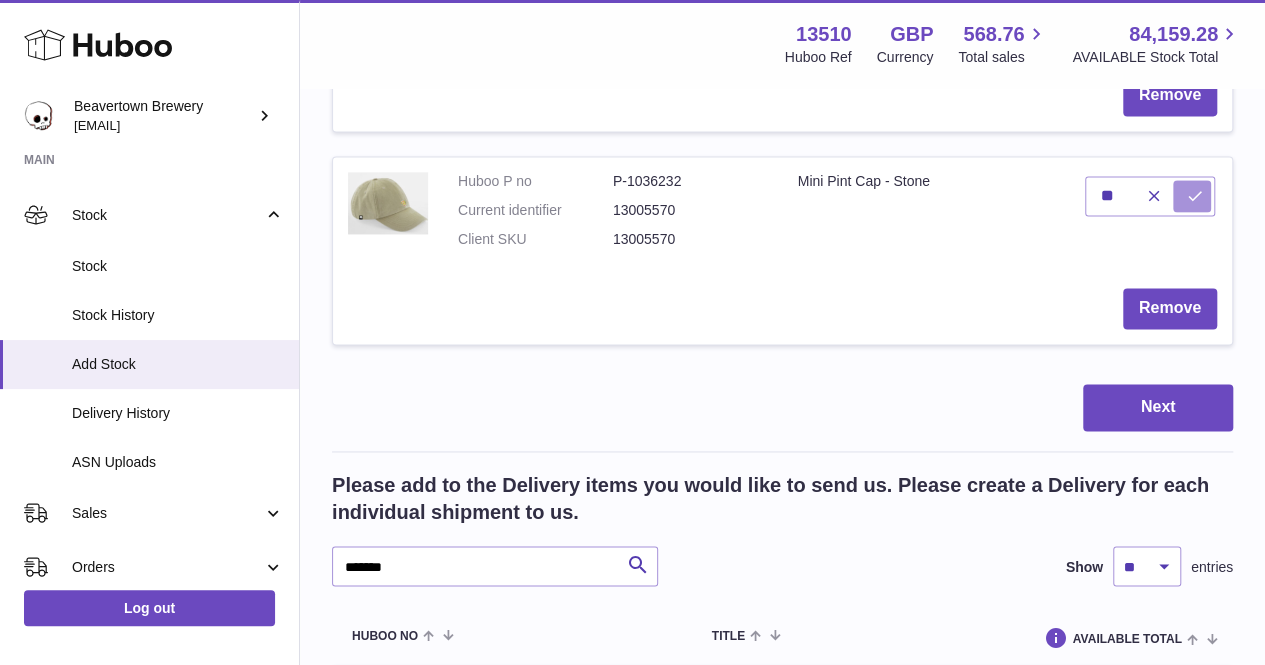 click at bounding box center (1195, 196) 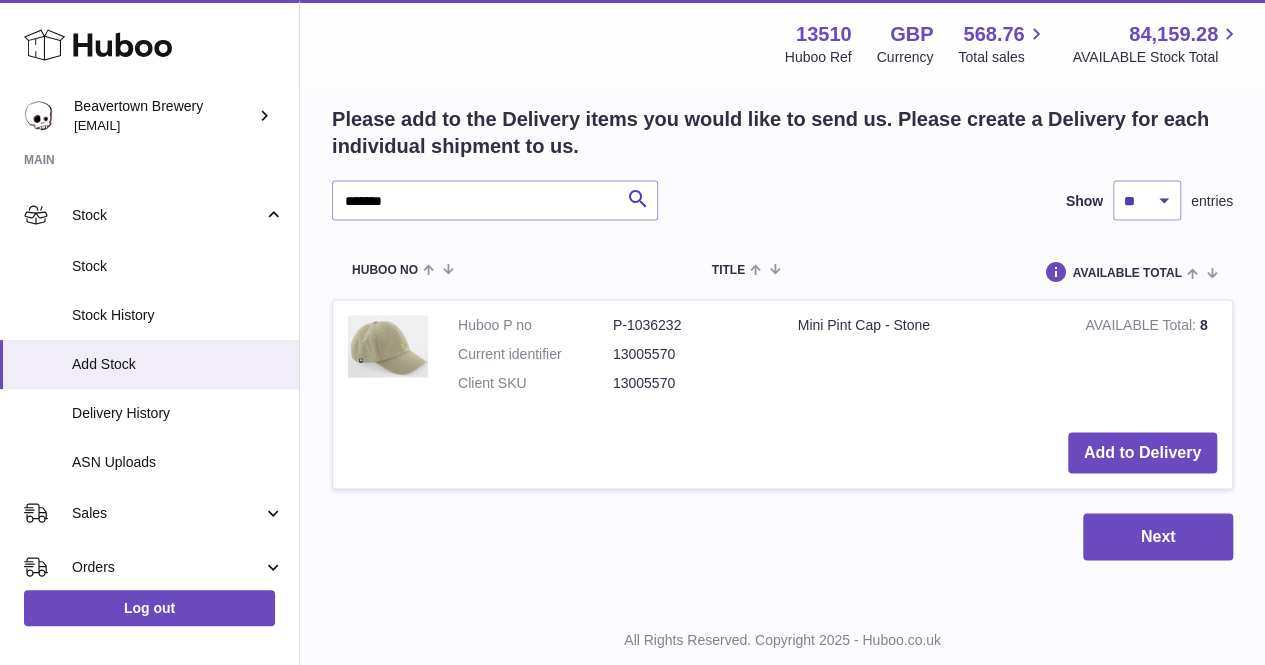 scroll, scrollTop: 1746, scrollLeft: 0, axis: vertical 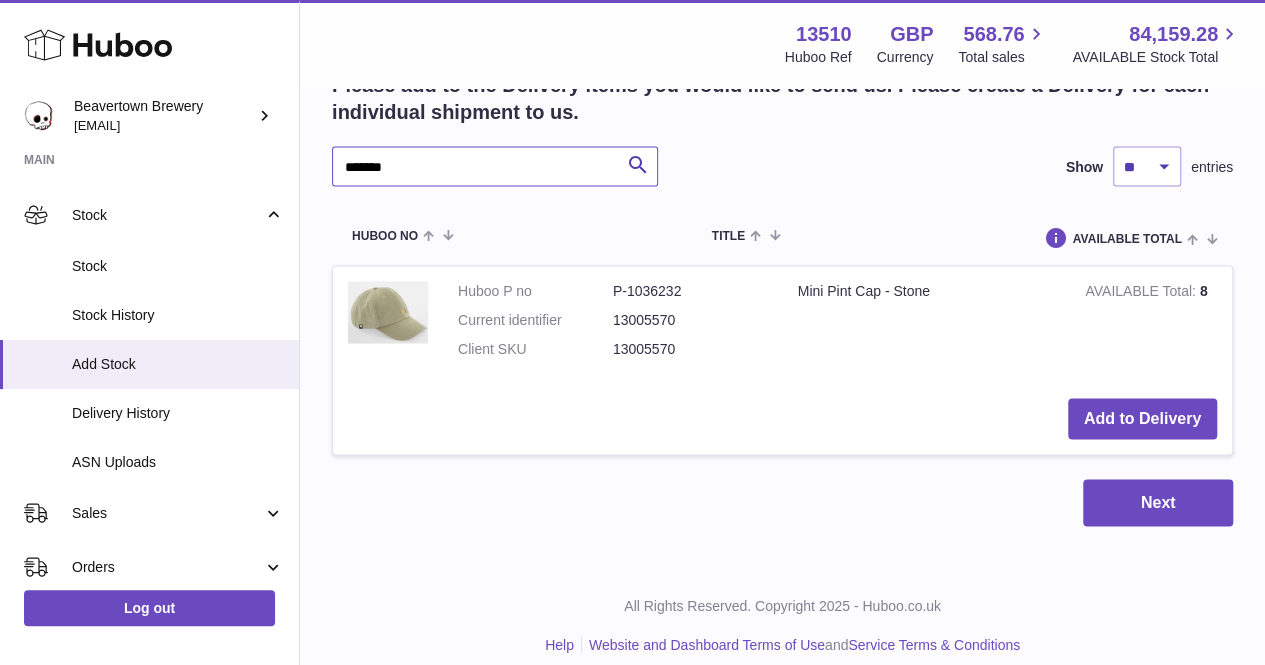 drag, startPoint x: 452, startPoint y: 163, endPoint x: 250, endPoint y: 163, distance: 202 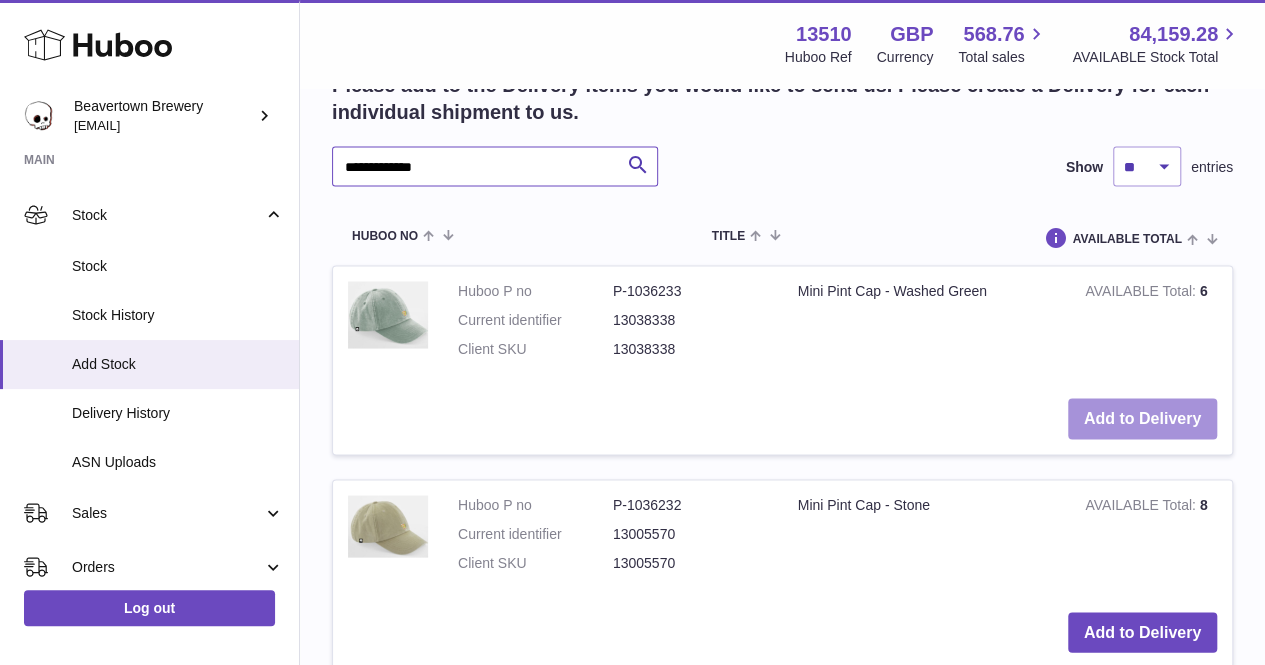 type on "**********" 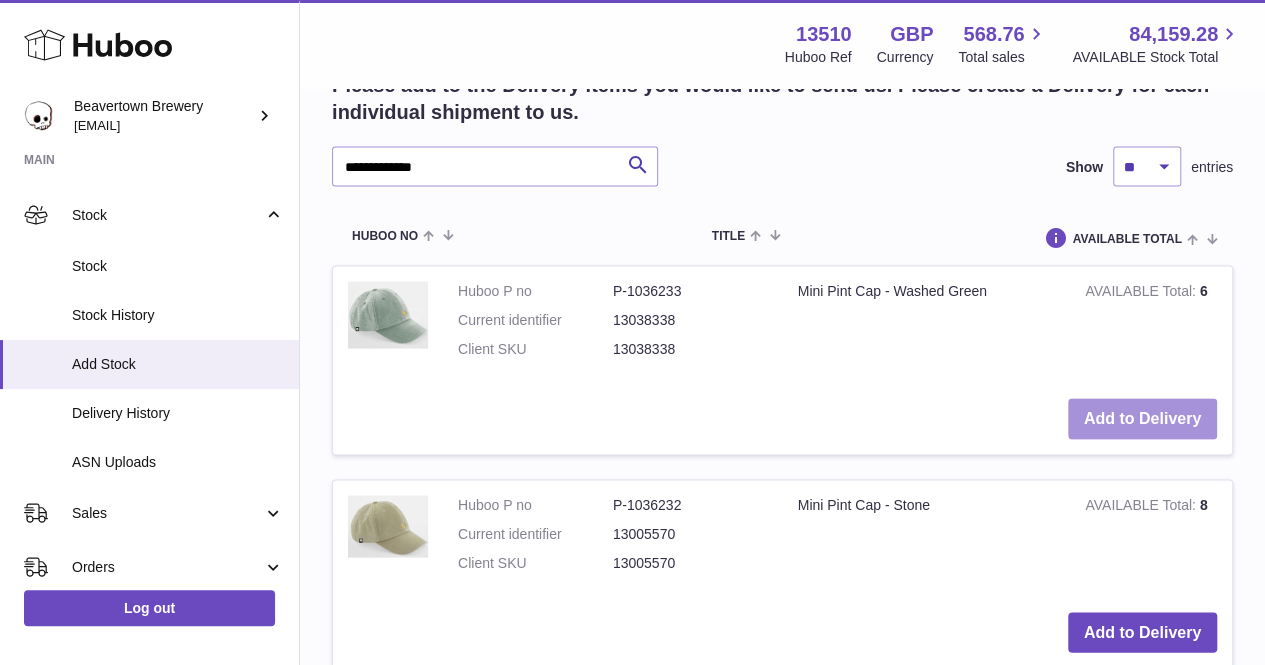 click on "Add to Delivery" at bounding box center [1142, 418] 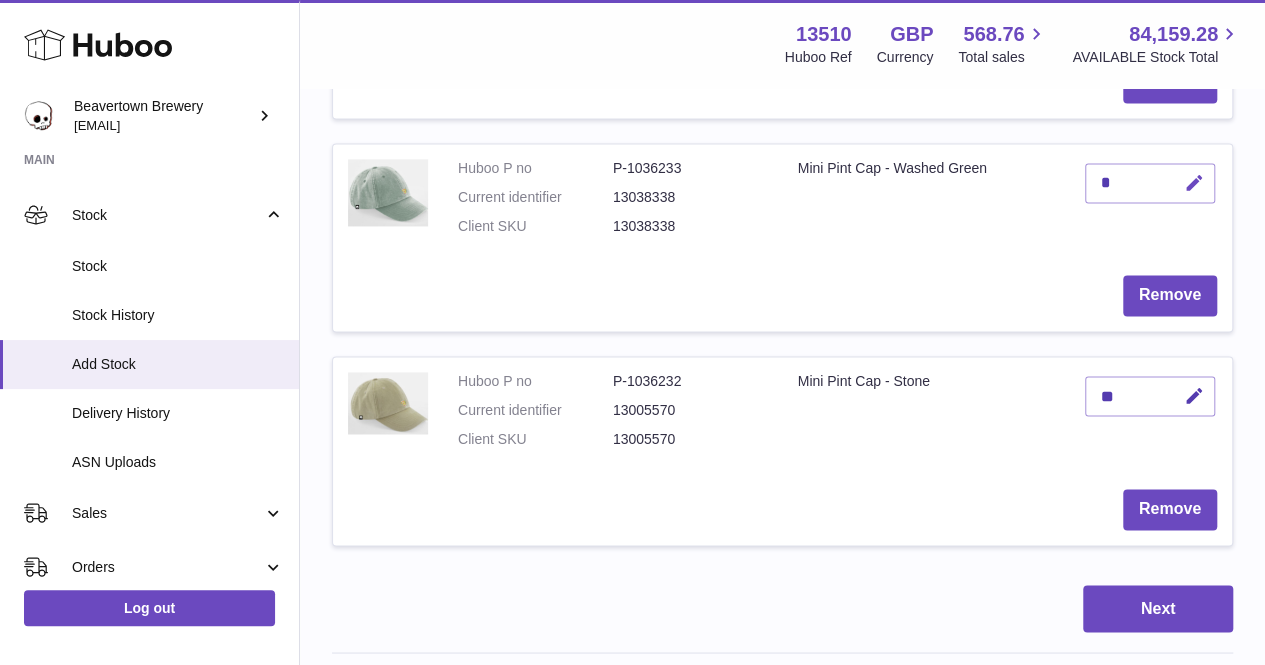 scroll, scrollTop: 1259, scrollLeft: 0, axis: vertical 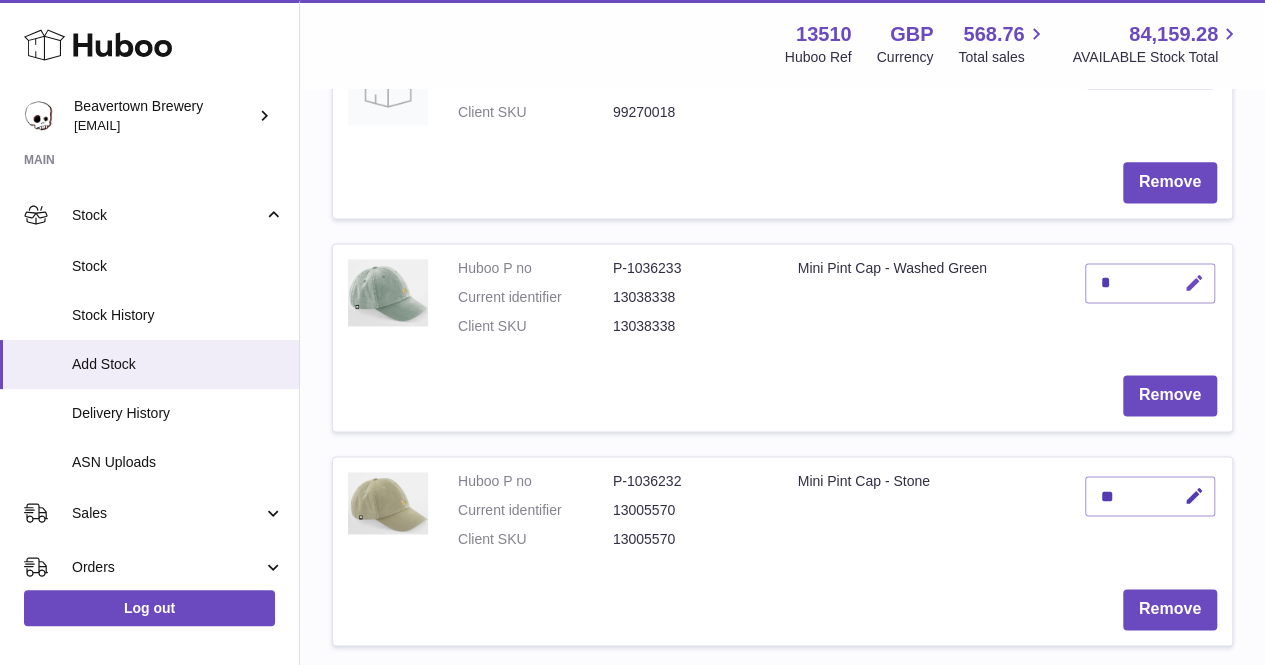 click at bounding box center [1194, 283] 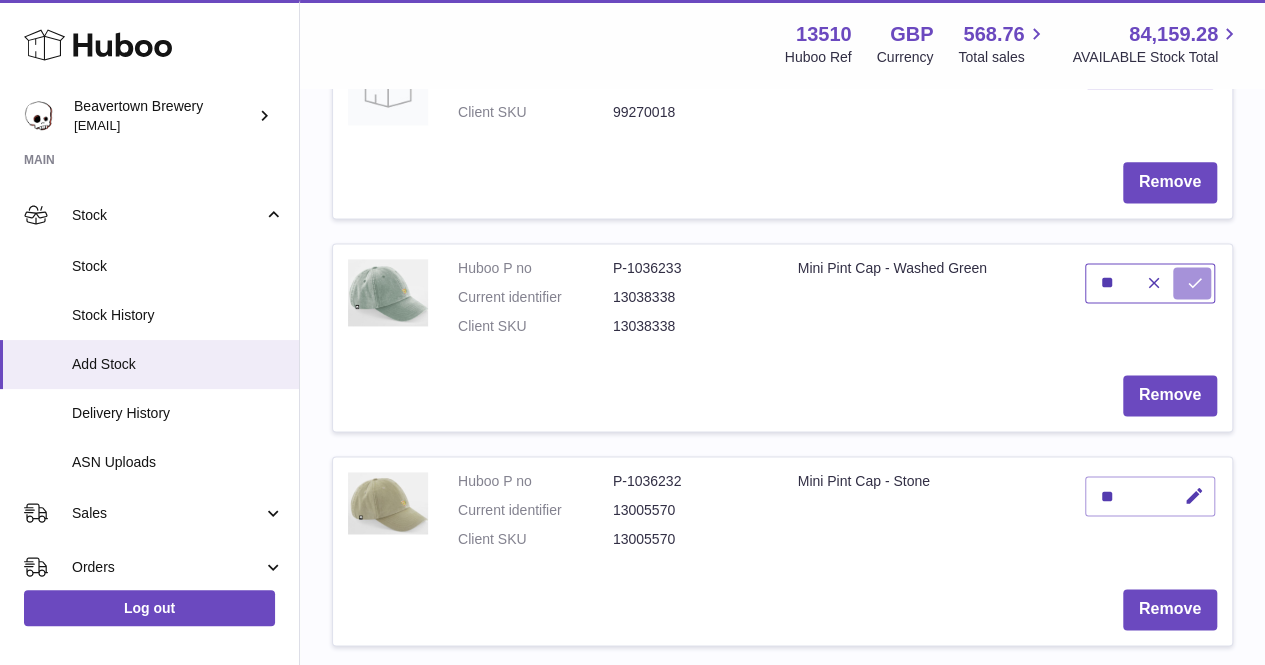type on "**" 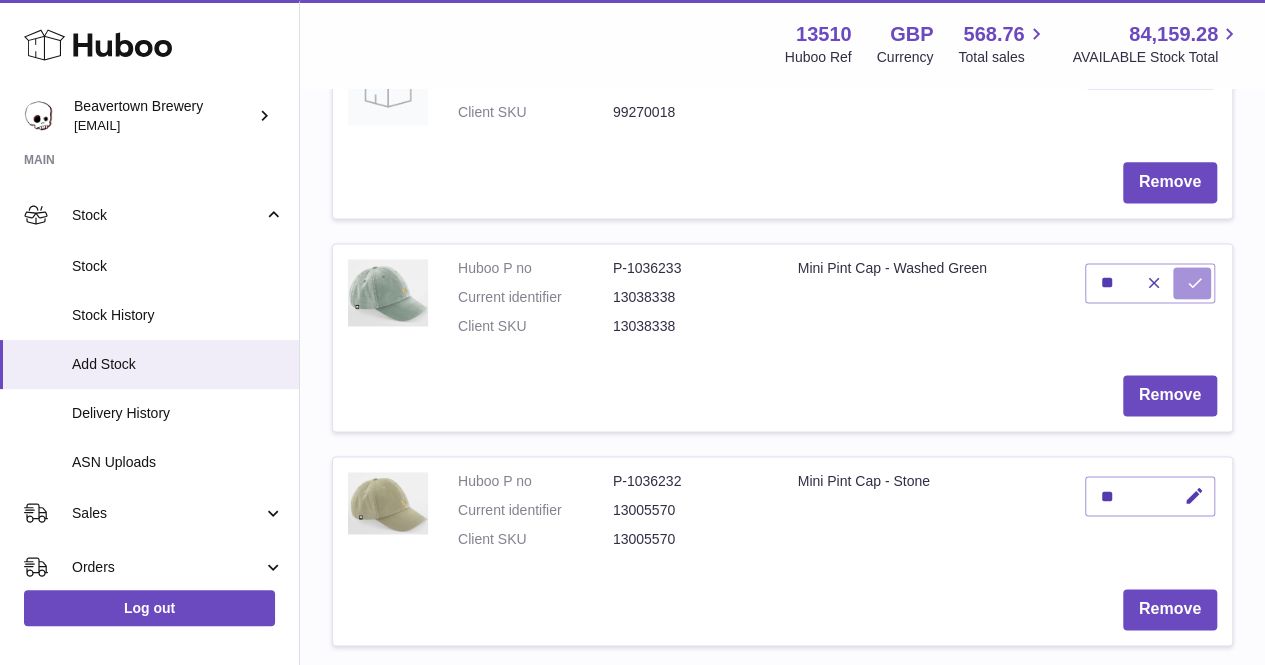 click at bounding box center [1195, 283] 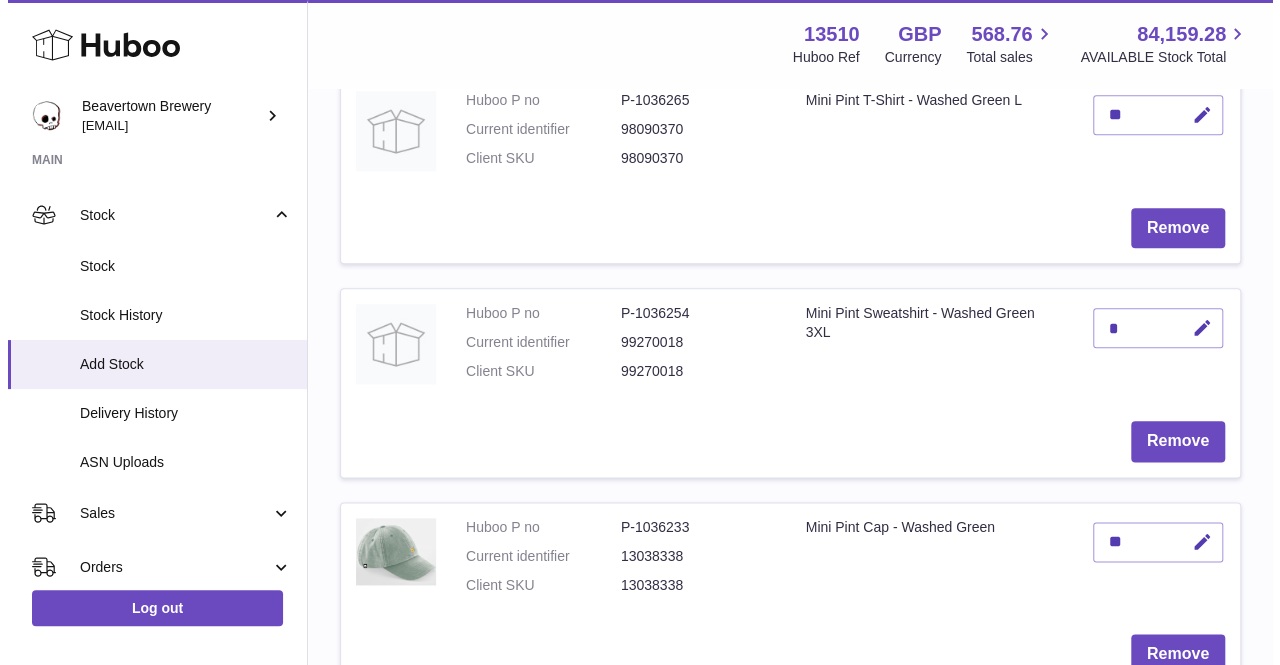 scroll, scrollTop: 1500, scrollLeft: 0, axis: vertical 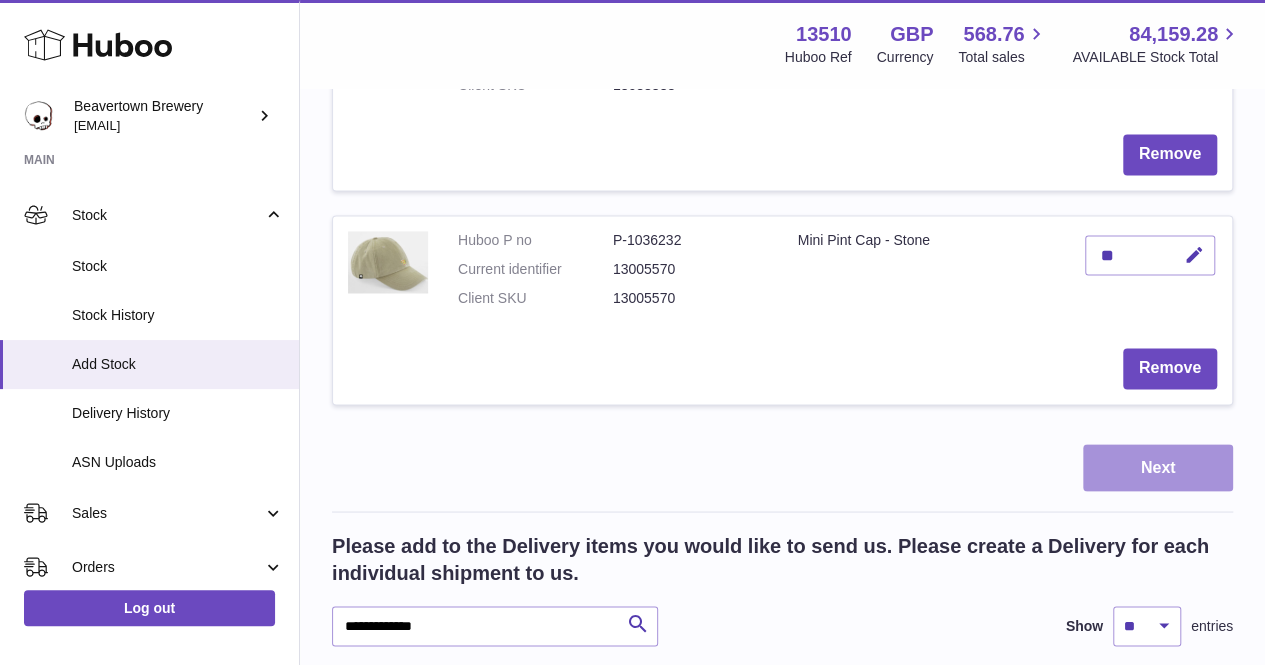 click on "Next" at bounding box center (1158, 467) 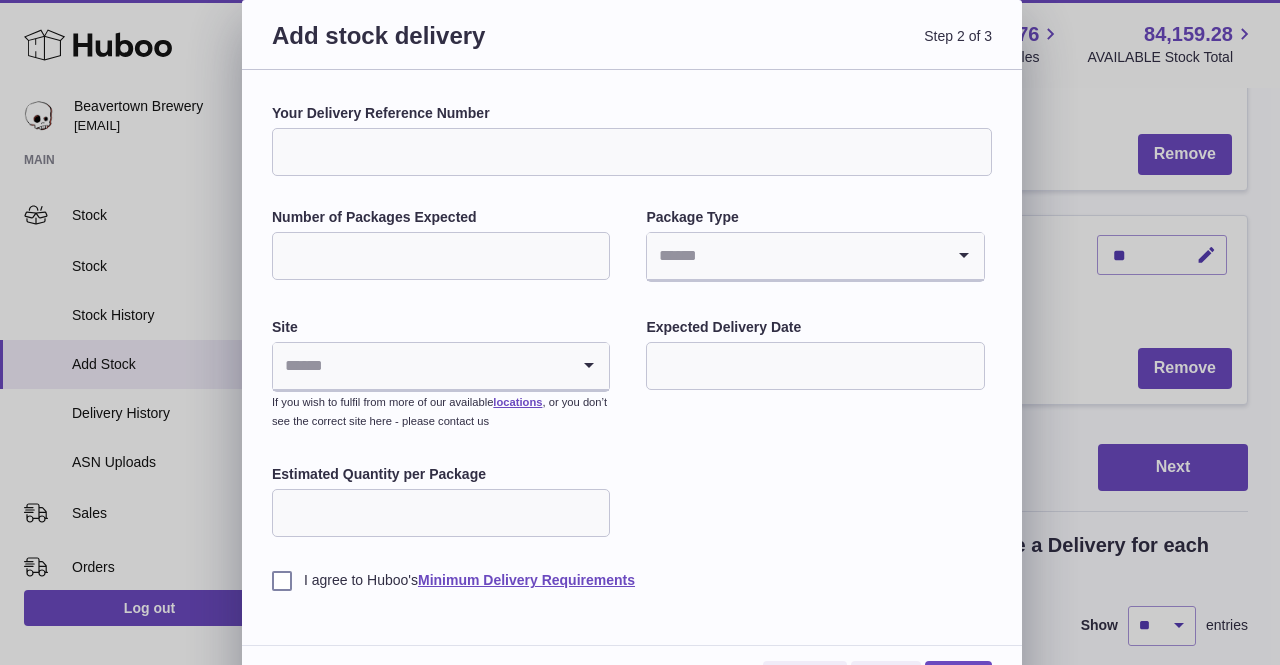 click on "Your Delivery Reference Number" at bounding box center [632, 152] 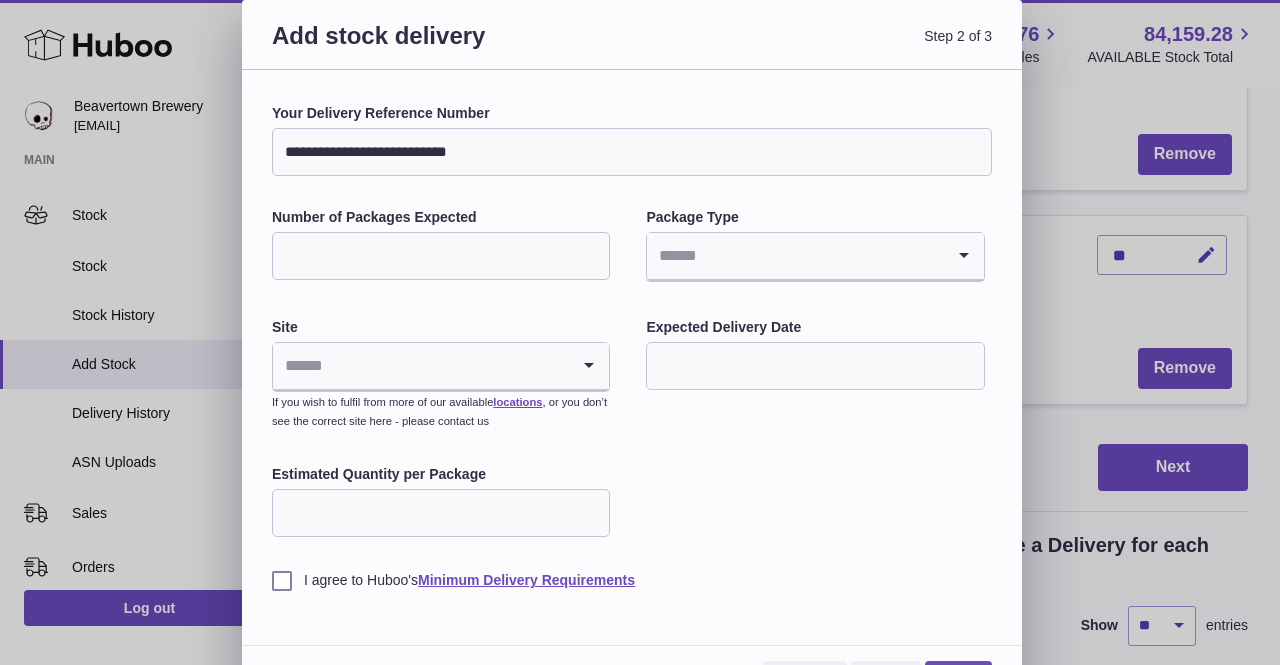 type on "**********" 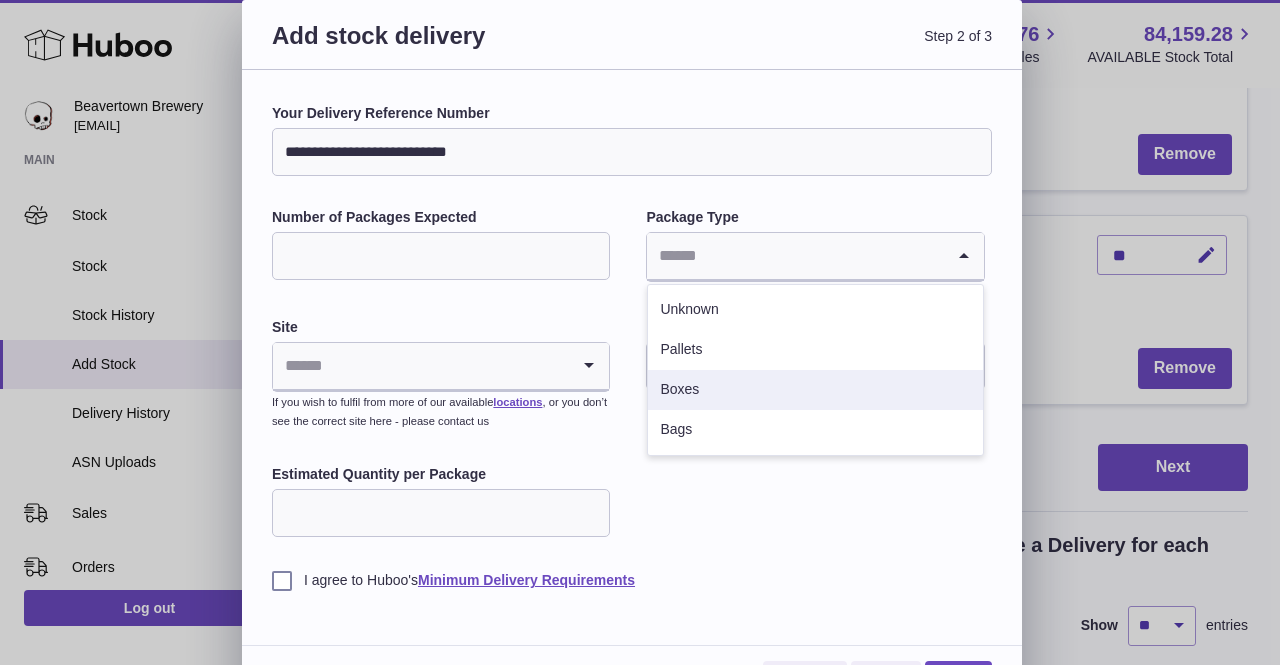 click on "Boxes" at bounding box center [815, 390] 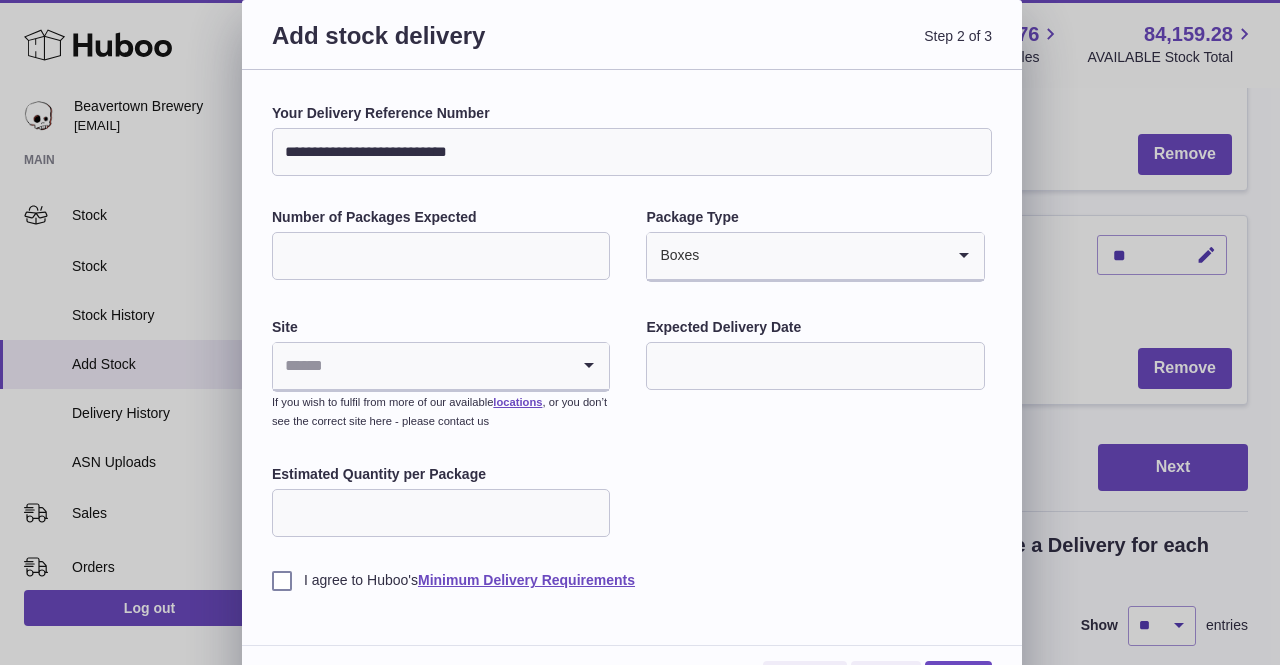 click at bounding box center [421, 366] 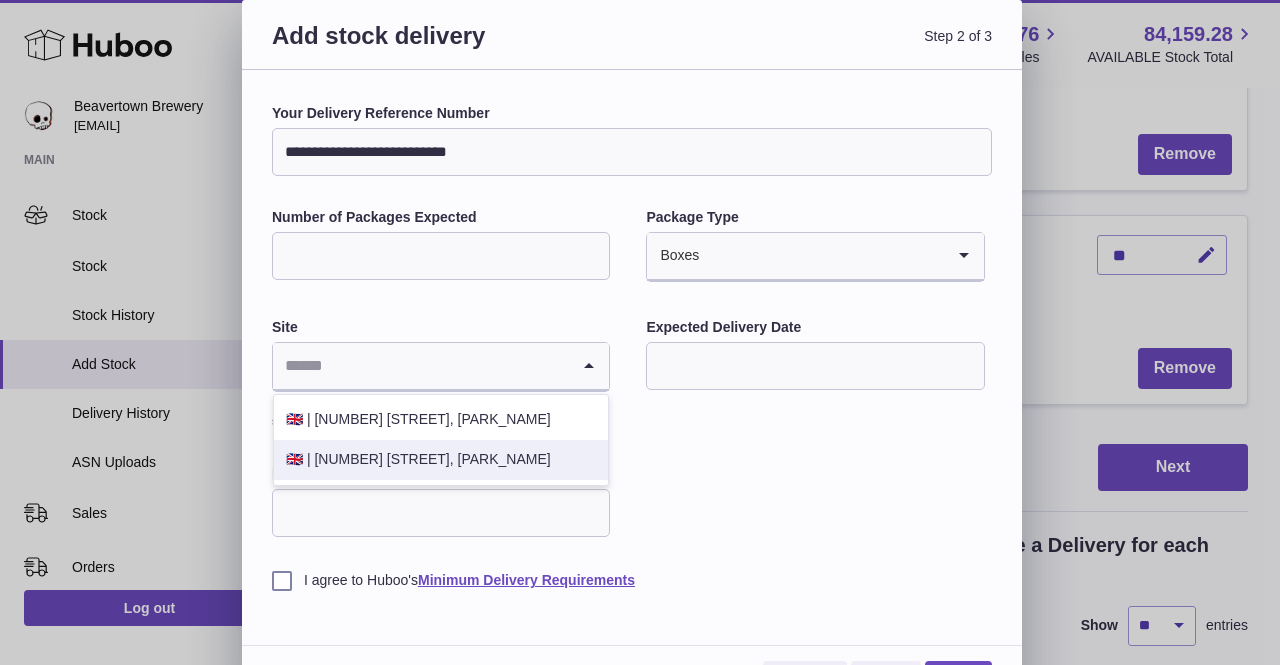 click on "🇬🇧 | [NUMBER] [STREET], [PARK_NAME]" at bounding box center (441, 460) 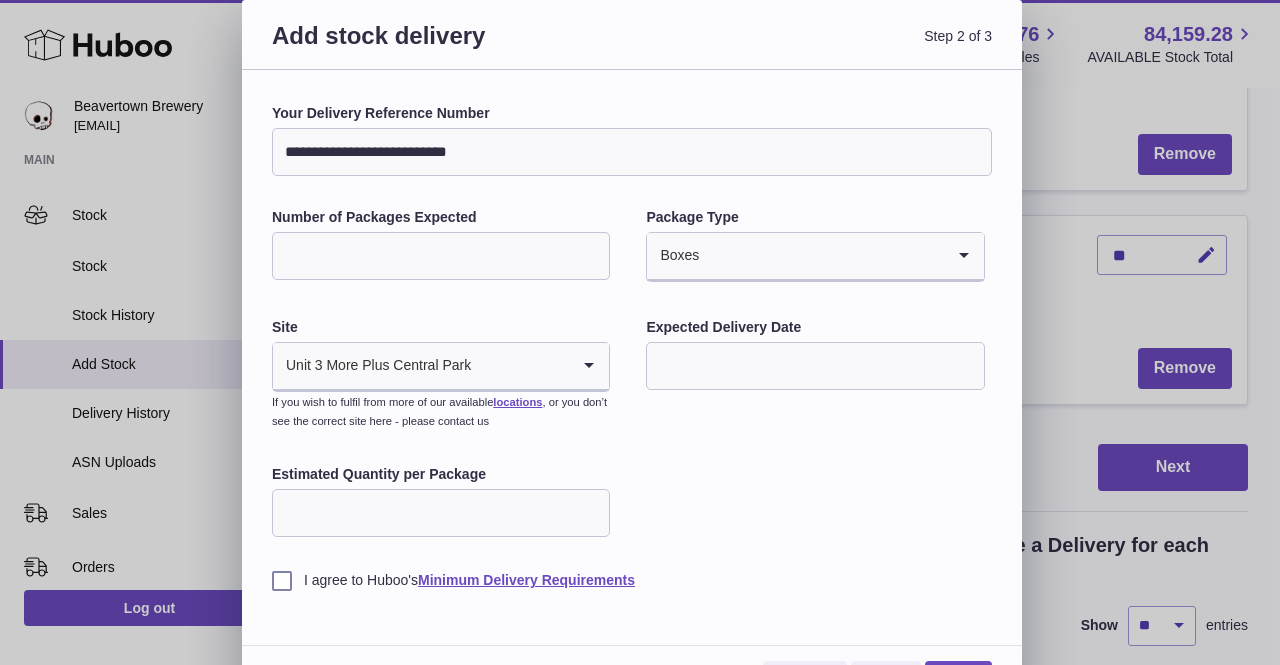 click at bounding box center [815, 366] 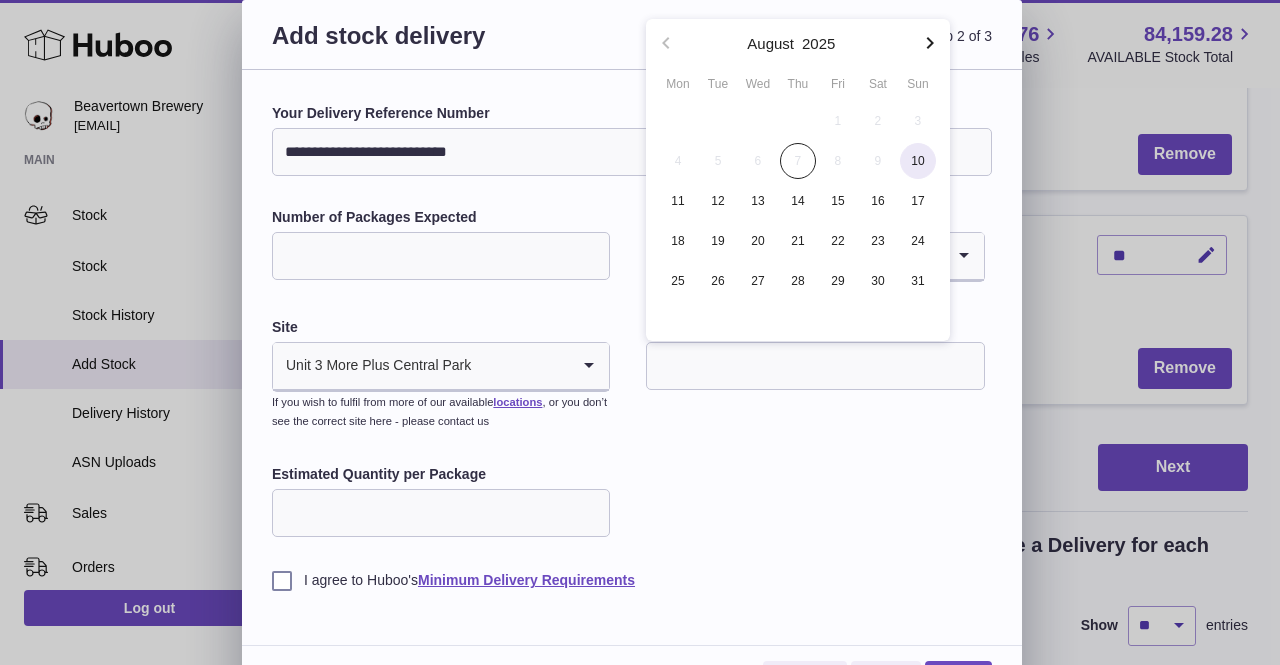 click on "10" at bounding box center (918, 161) 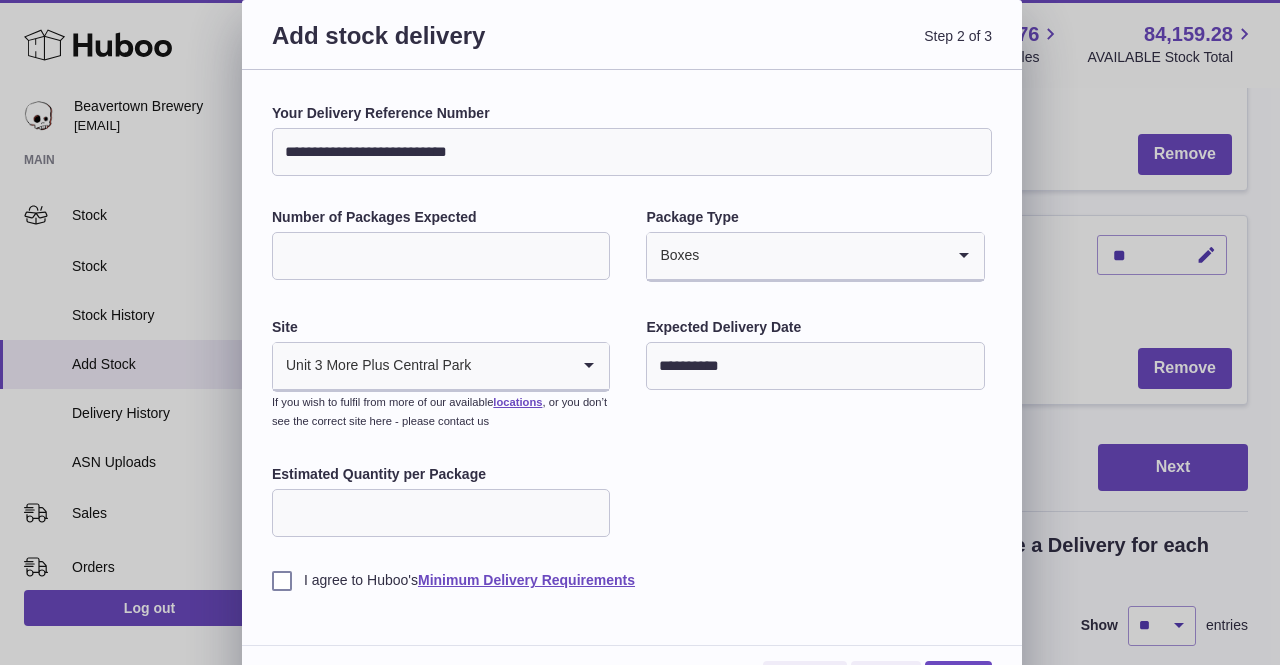 click on "Estimated Quantity per Package" at bounding box center [441, 513] 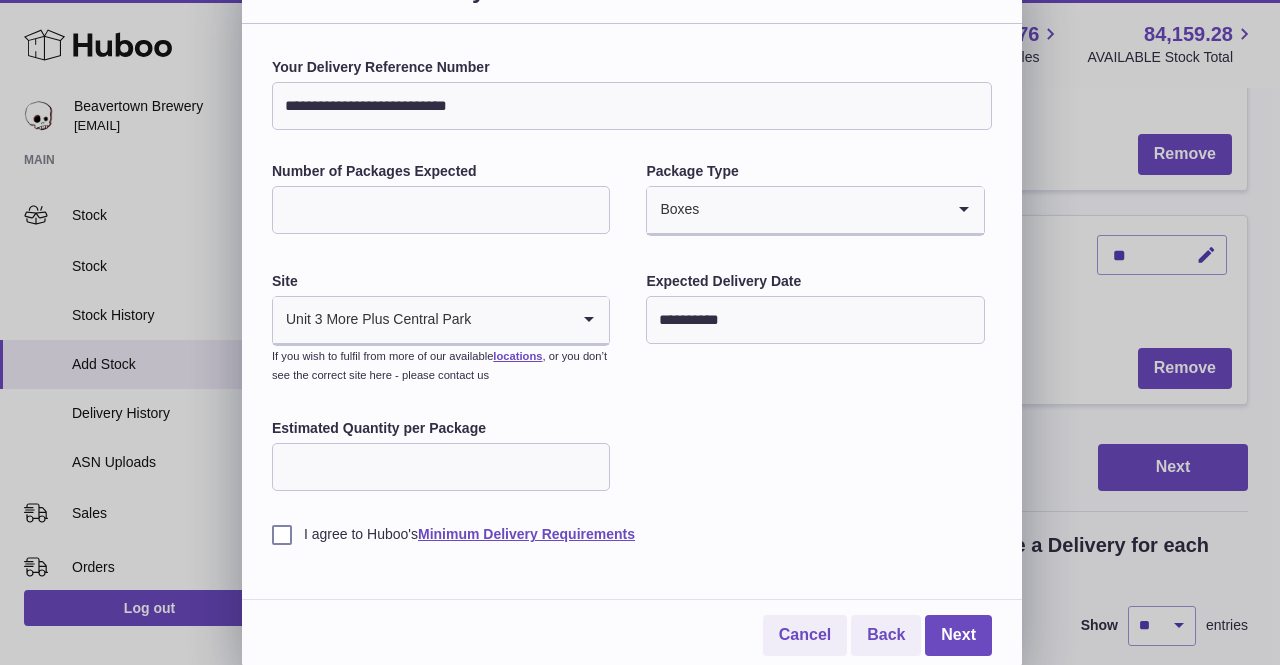 scroll, scrollTop: 47, scrollLeft: 0, axis: vertical 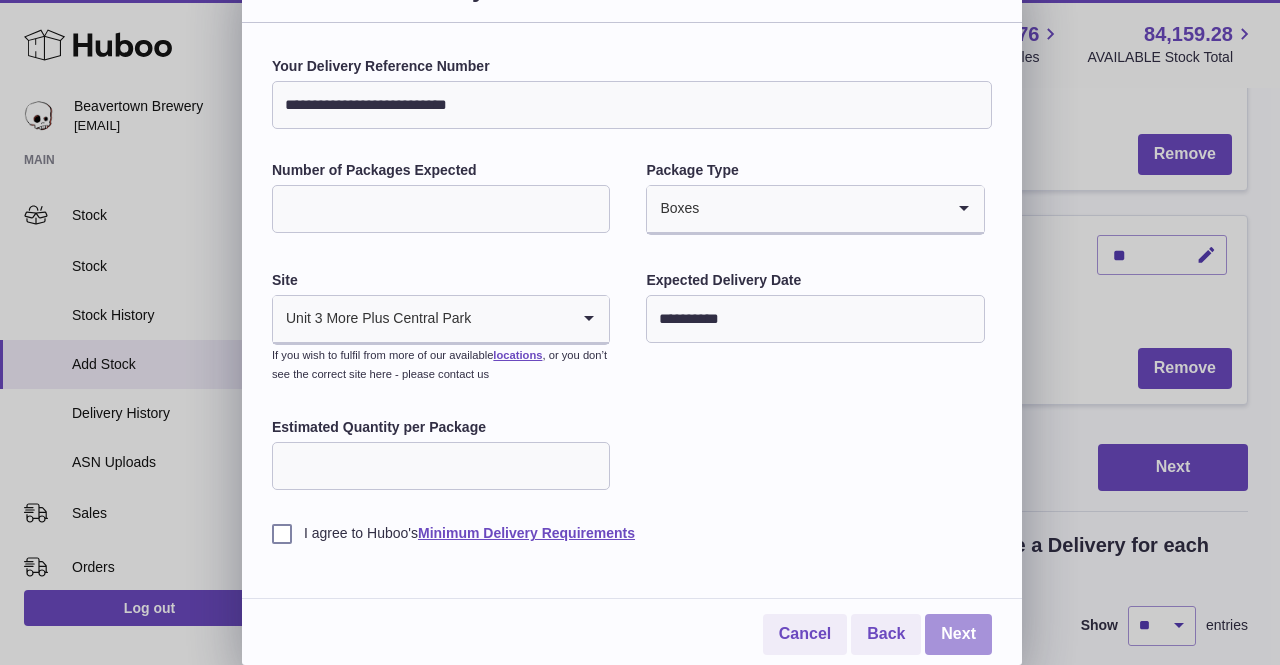 click on "Next" at bounding box center (958, 634) 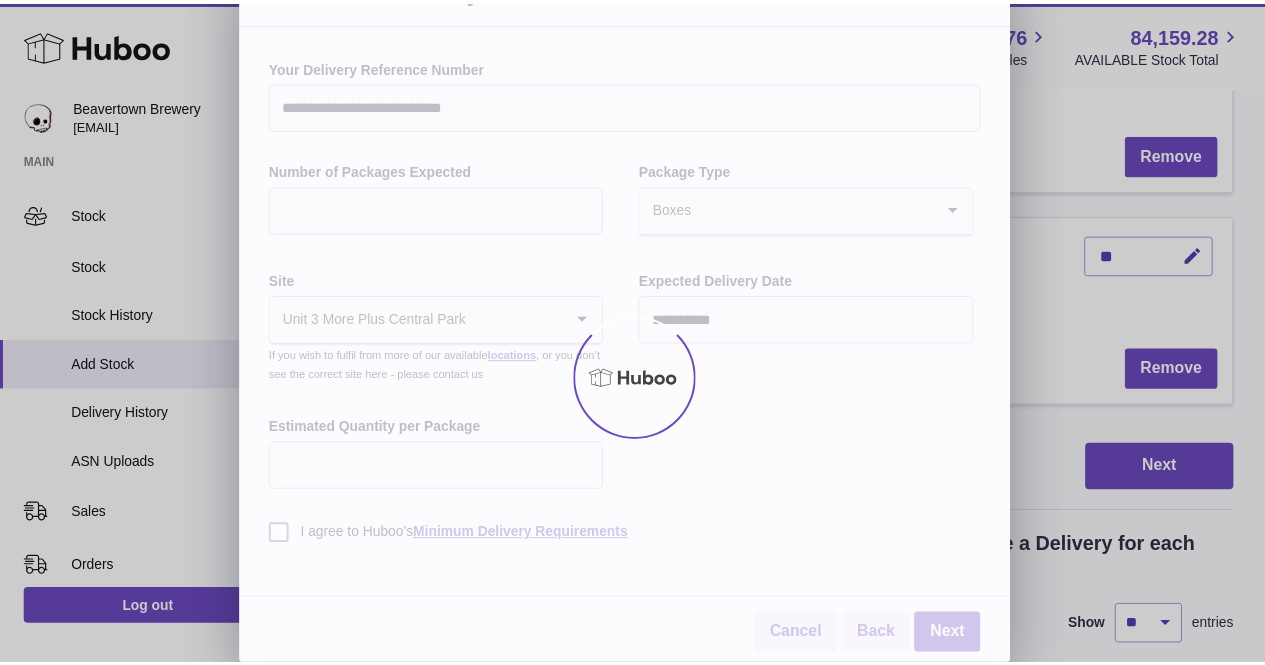 scroll, scrollTop: 662, scrollLeft: 0, axis: vertical 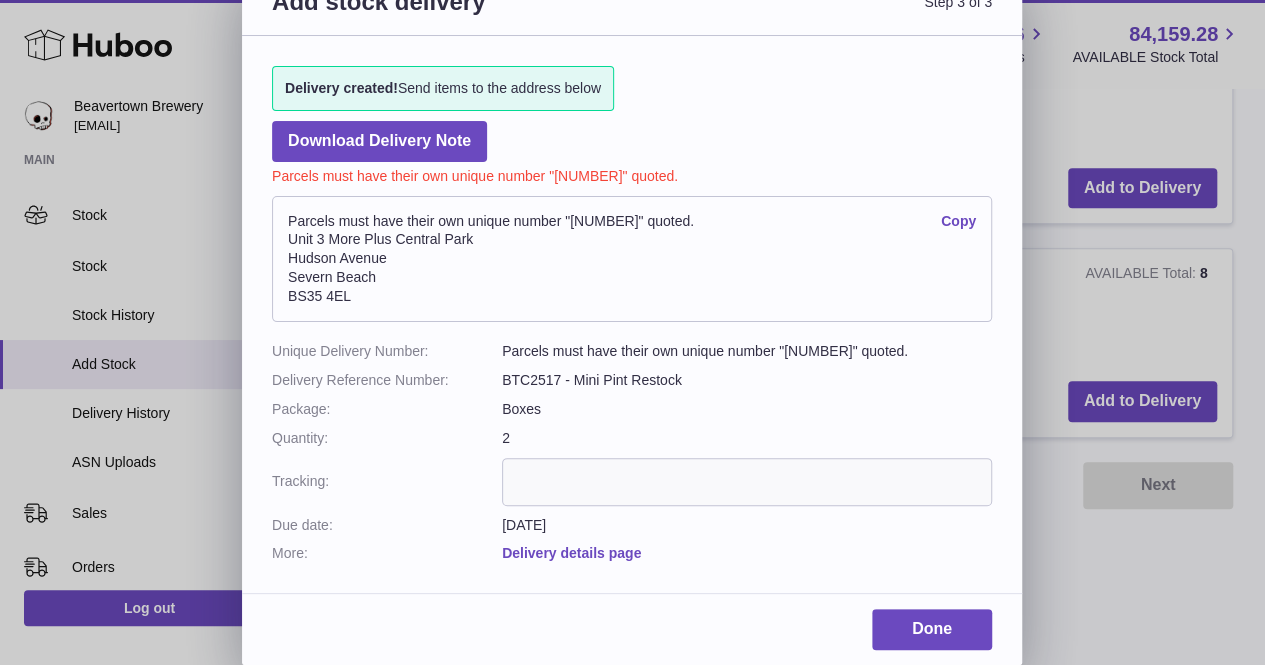 click on "Delivery details page" at bounding box center [571, 553] 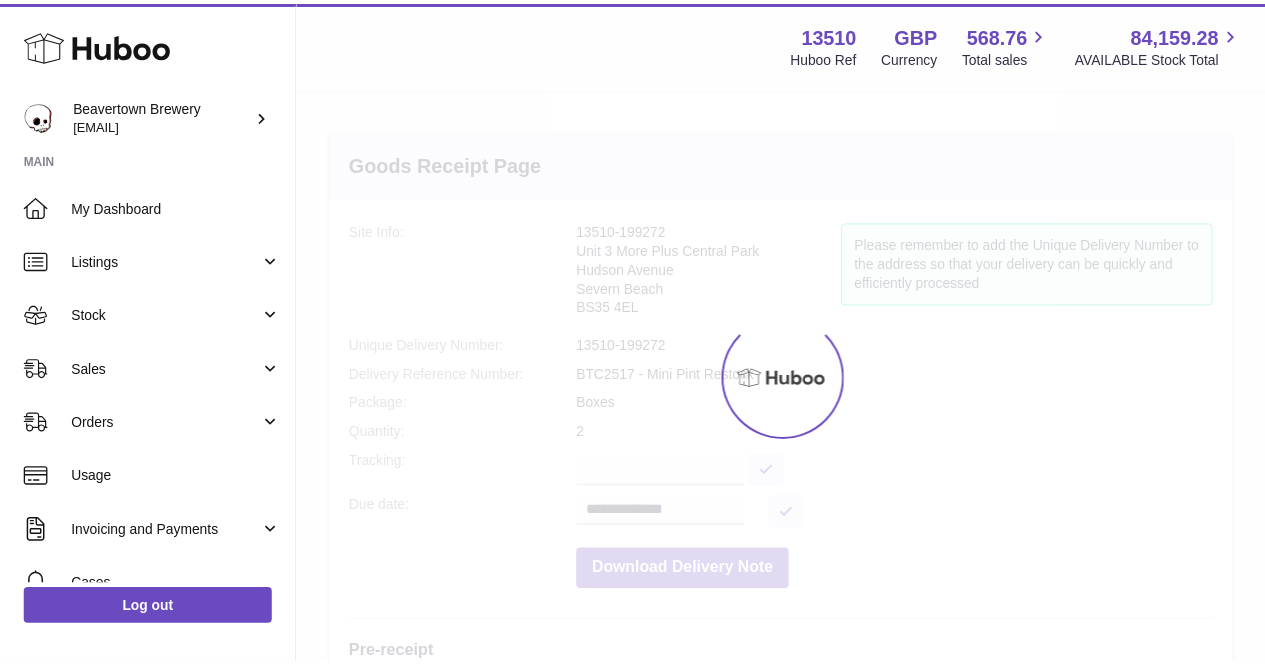 scroll, scrollTop: 0, scrollLeft: 0, axis: both 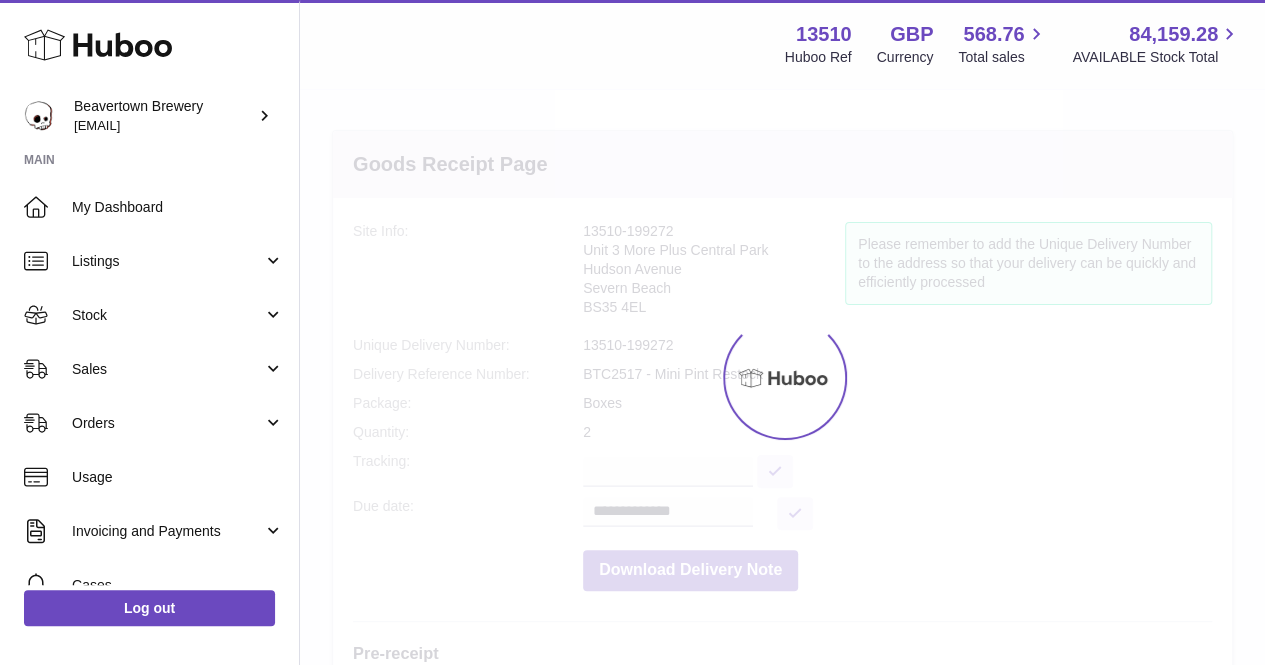 drag, startPoint x: 0, startPoint y: 0, endPoint x: 604, endPoint y: 174, distance: 628.5634 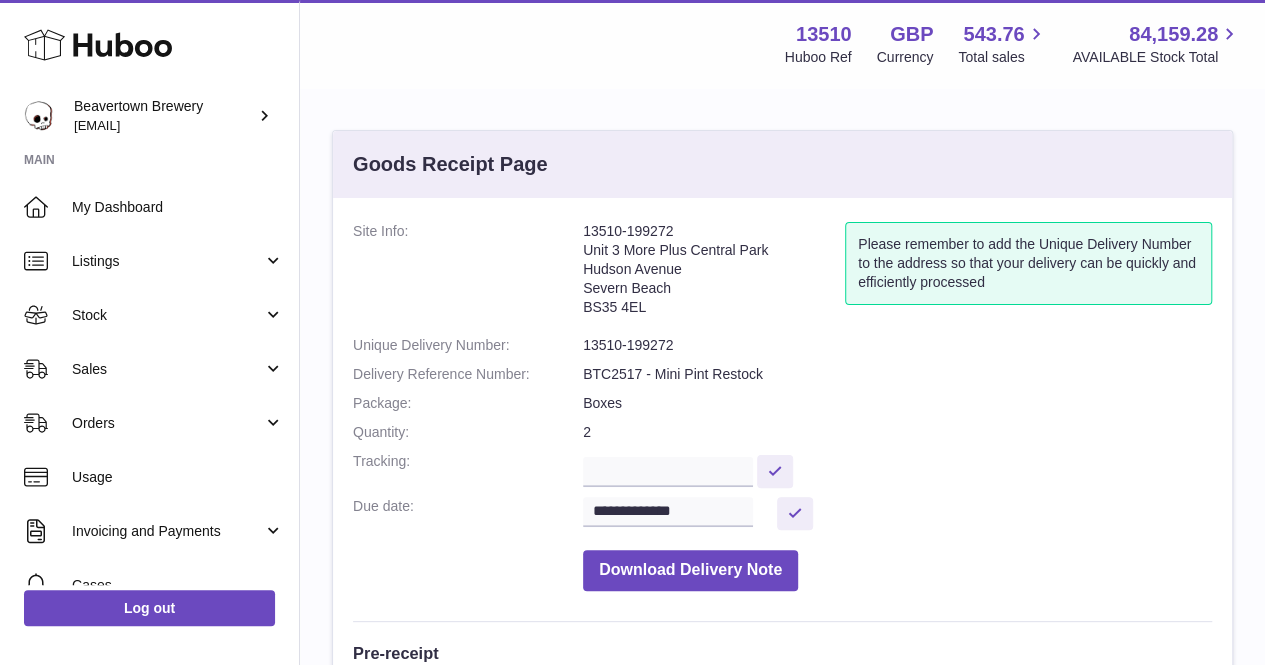 drag, startPoint x: 675, startPoint y: 223, endPoint x: 549, endPoint y: 219, distance: 126.06348 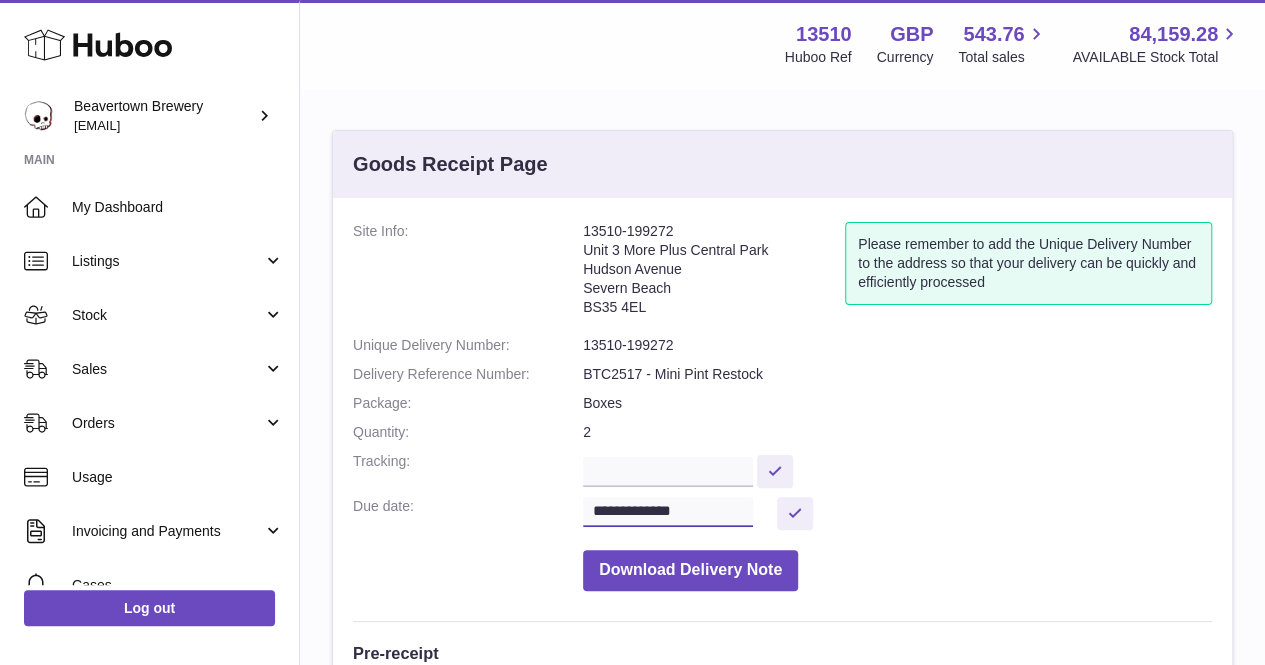 click on "**********" at bounding box center [668, 512] 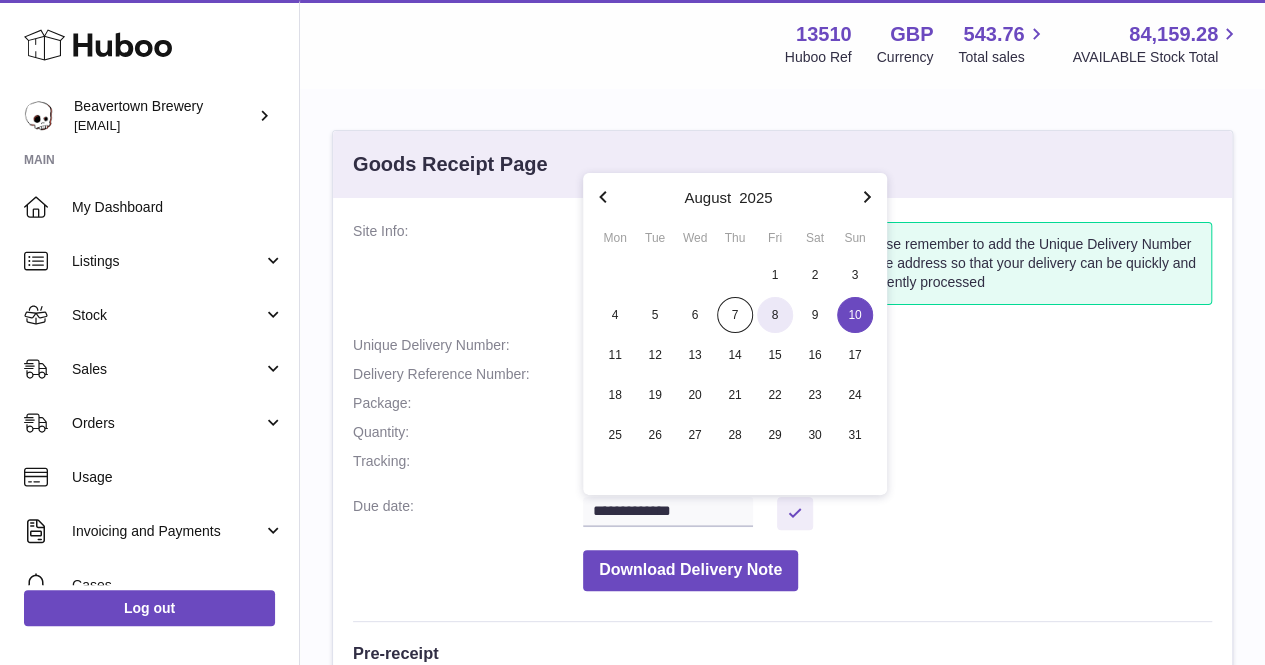 click on "8" at bounding box center [775, 315] 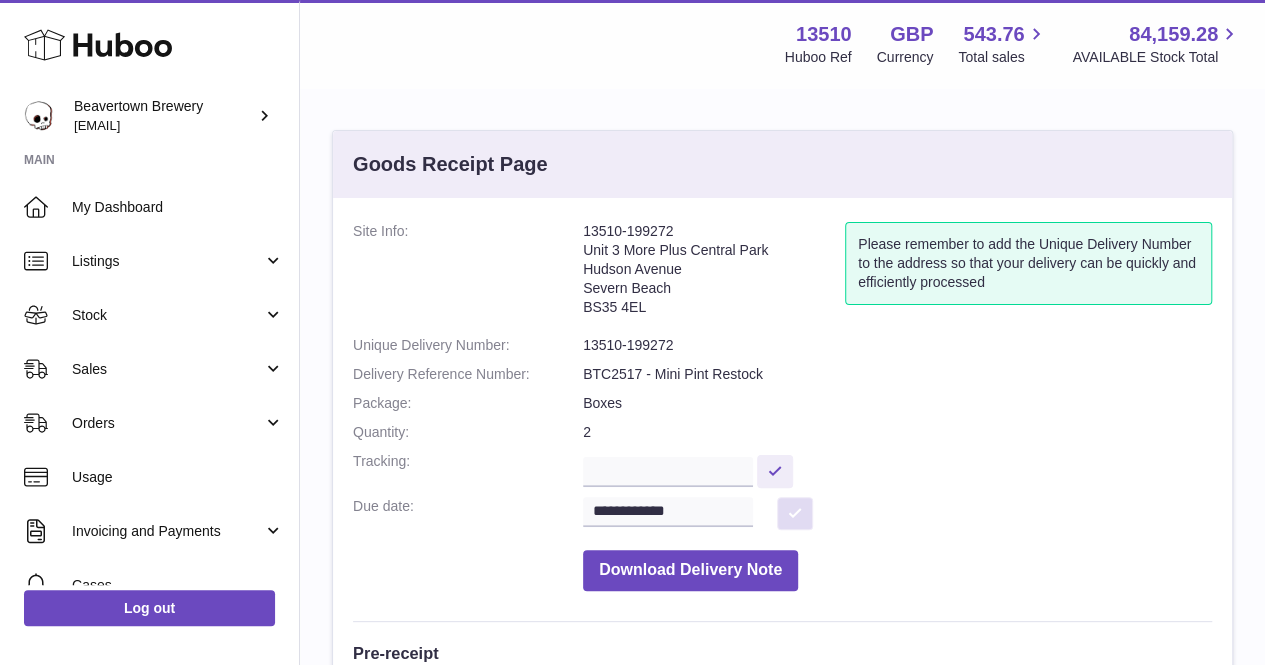 click at bounding box center [795, 513] 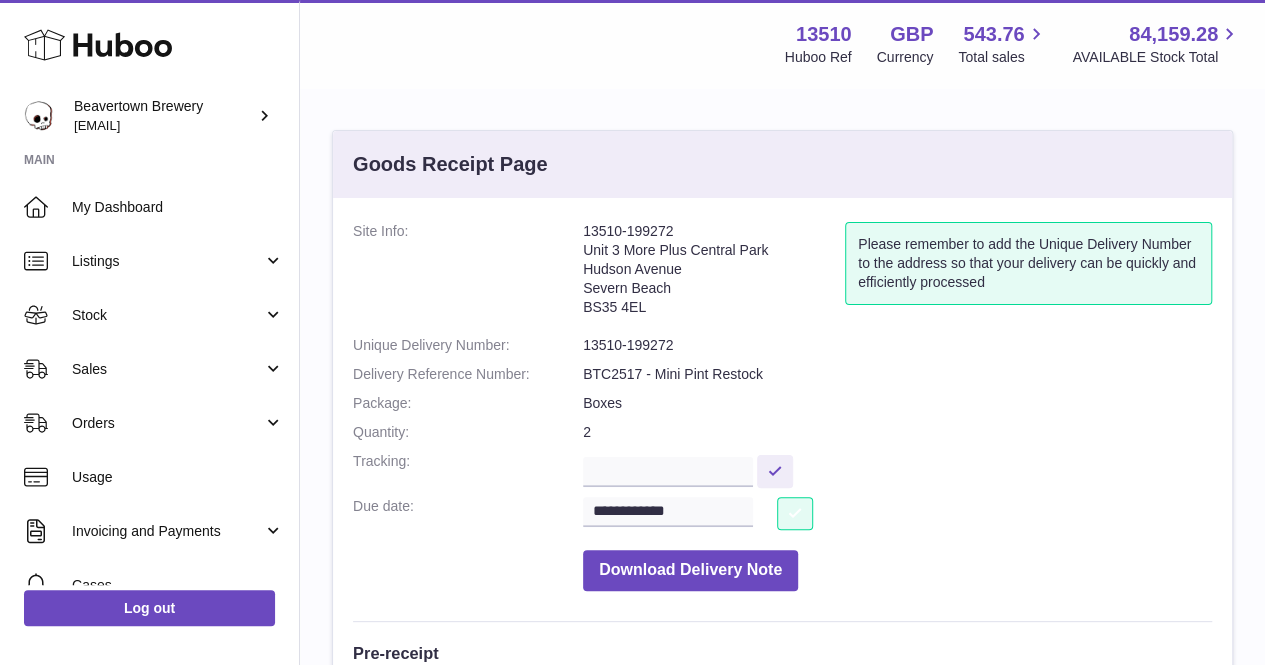 type 